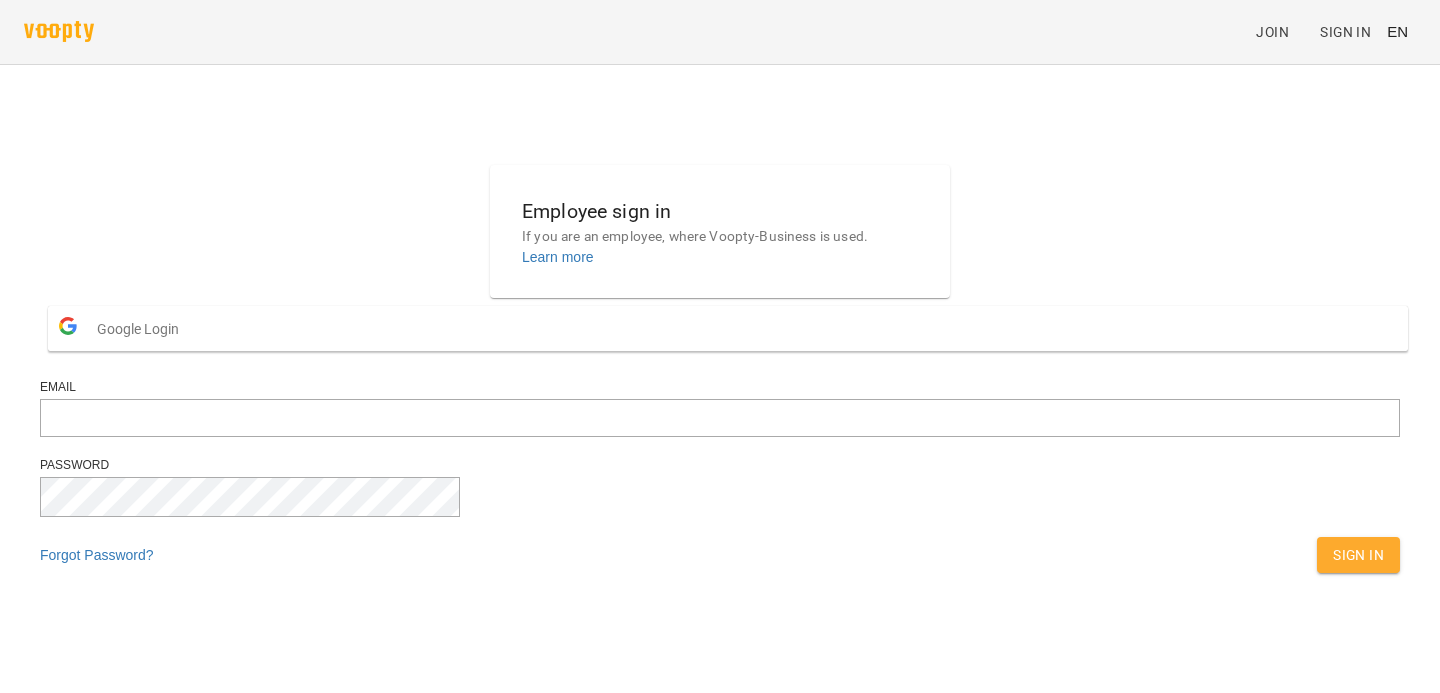 scroll, scrollTop: 0, scrollLeft: 0, axis: both 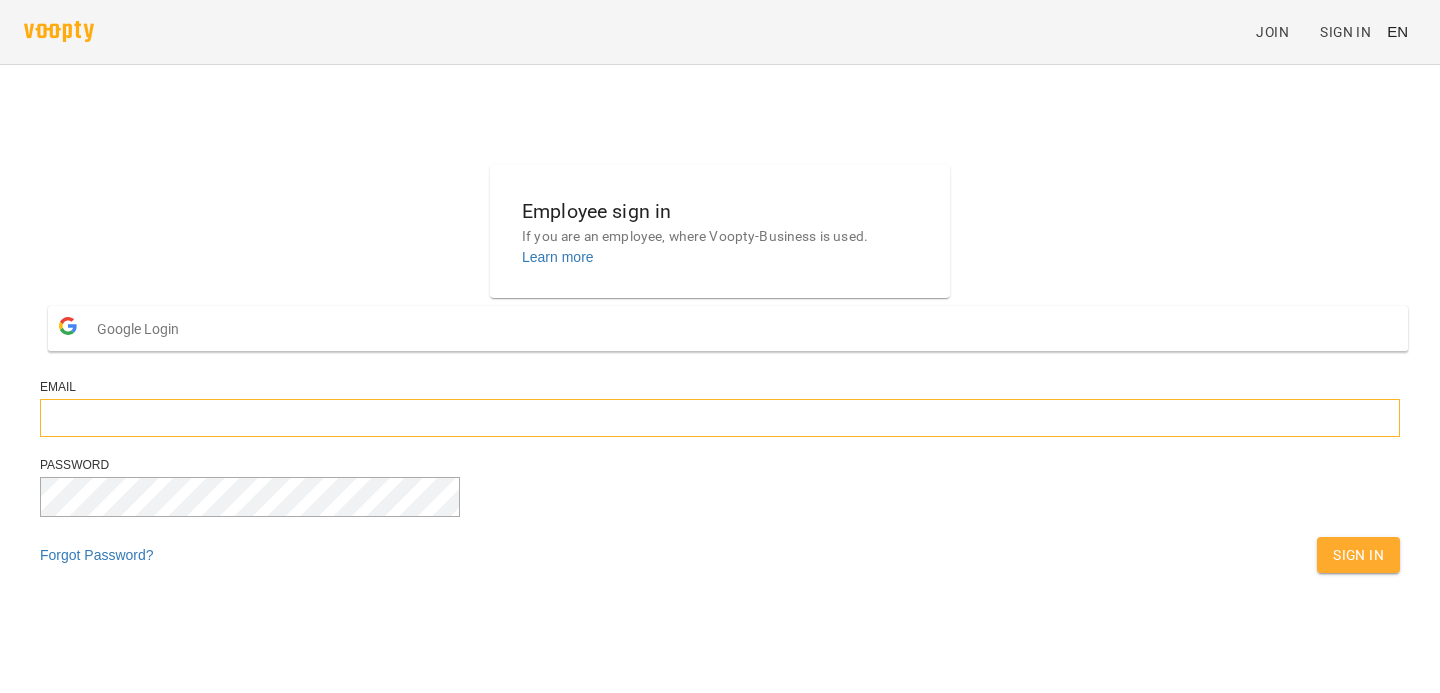 type on "**********" 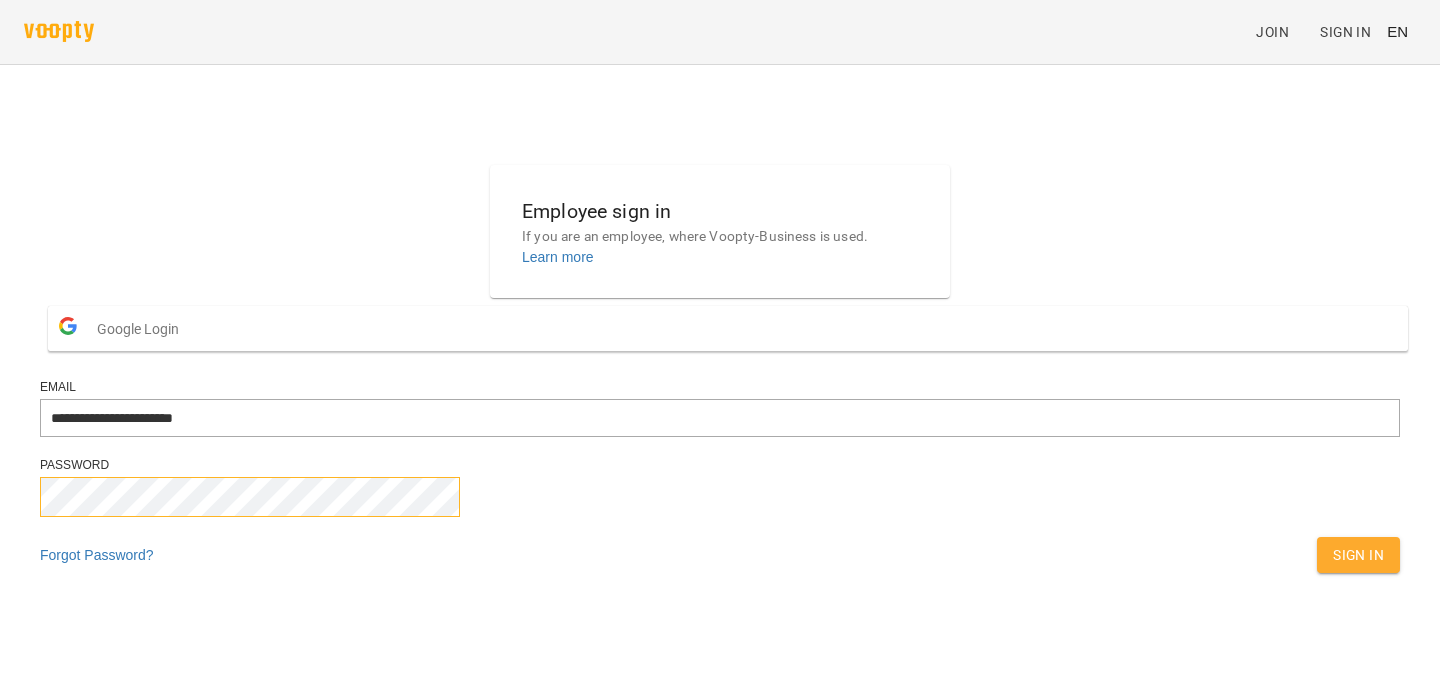 click on "Sign In" at bounding box center (1358, 555) 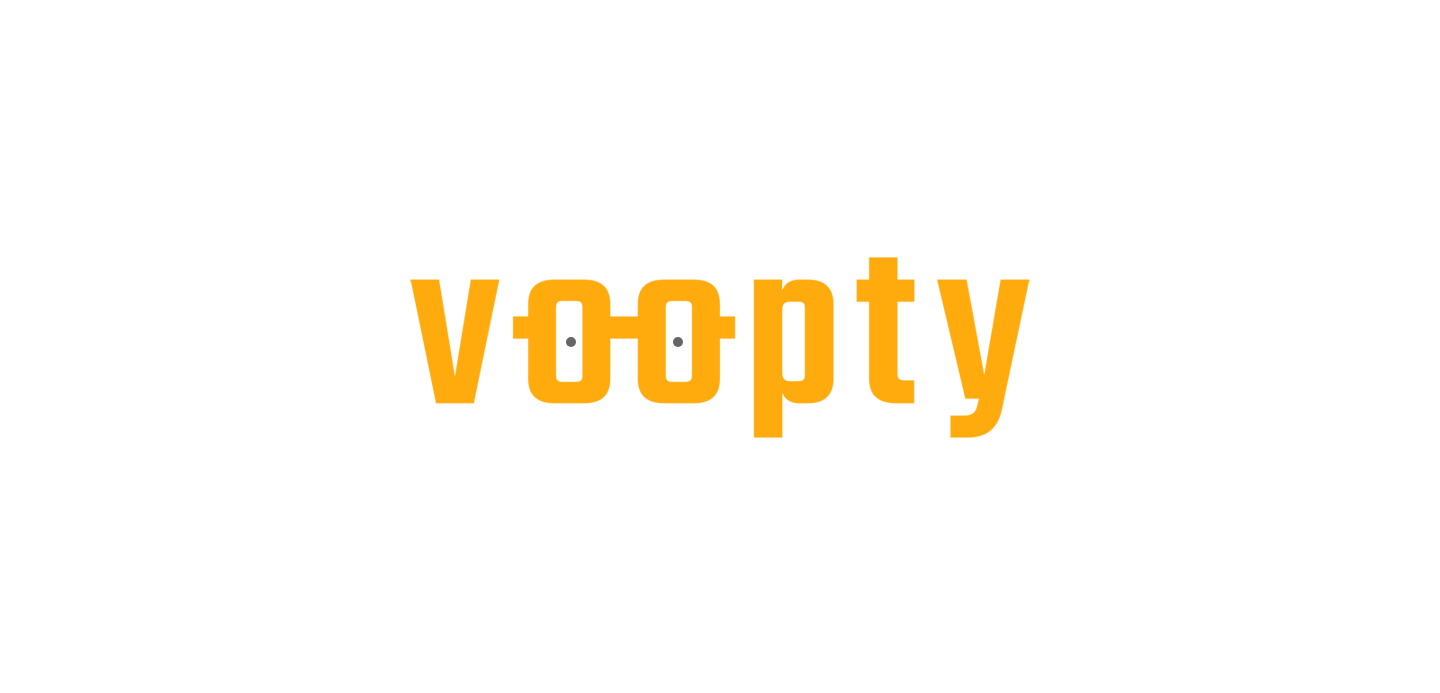 scroll, scrollTop: 0, scrollLeft: 0, axis: both 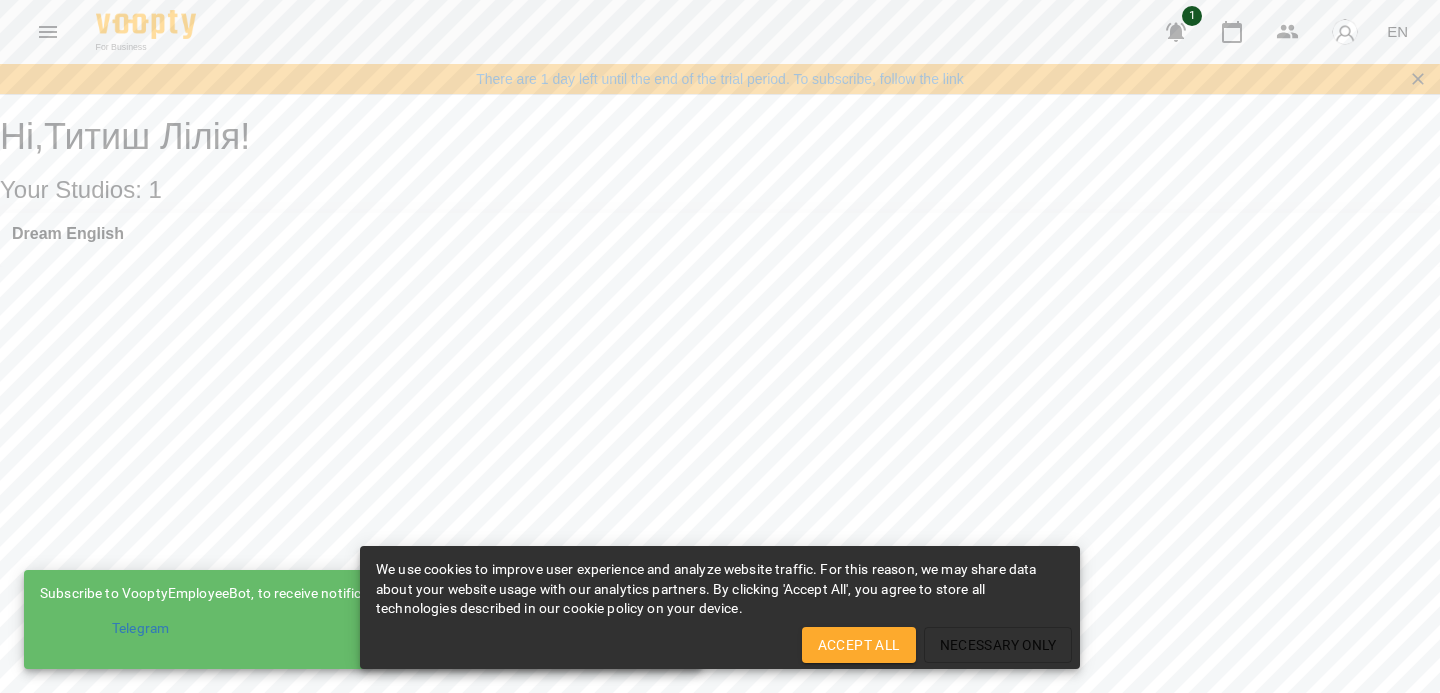 click on "Accept All" at bounding box center (859, 645) 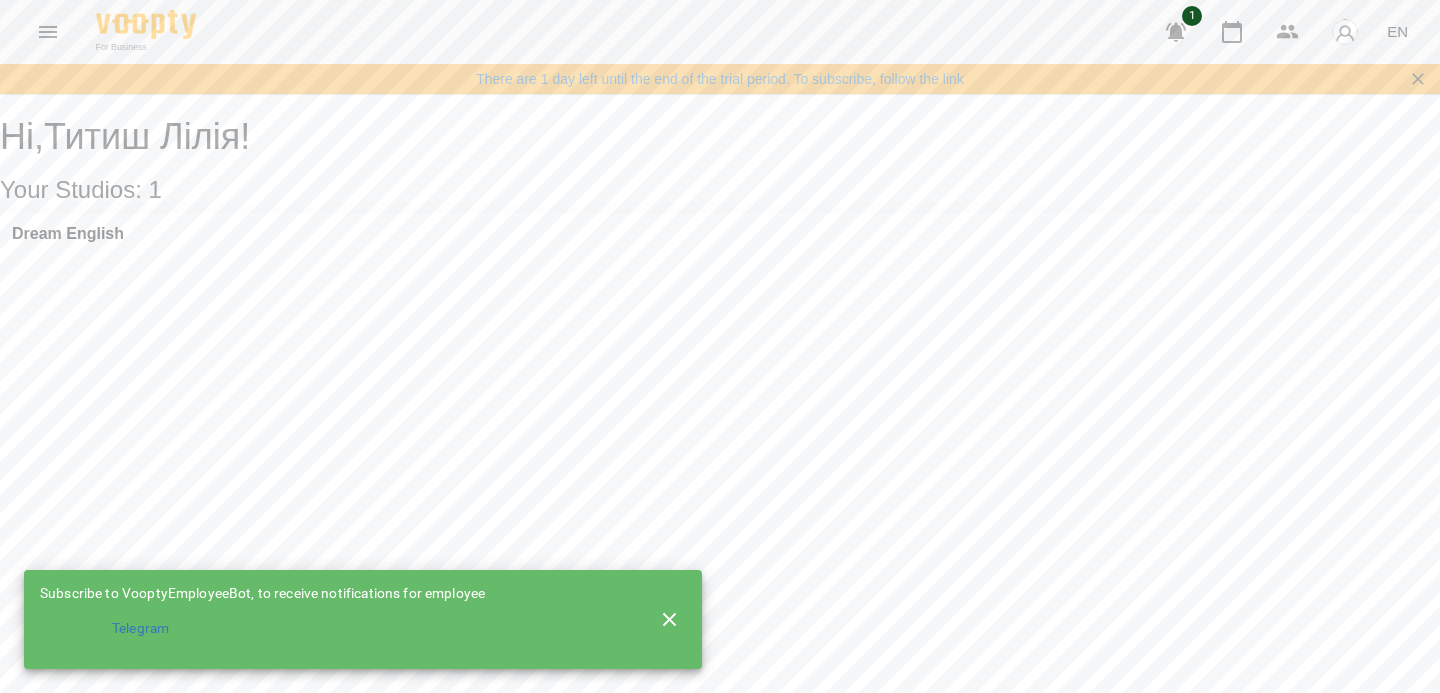 click on "Dream English" at bounding box center (720, 240) 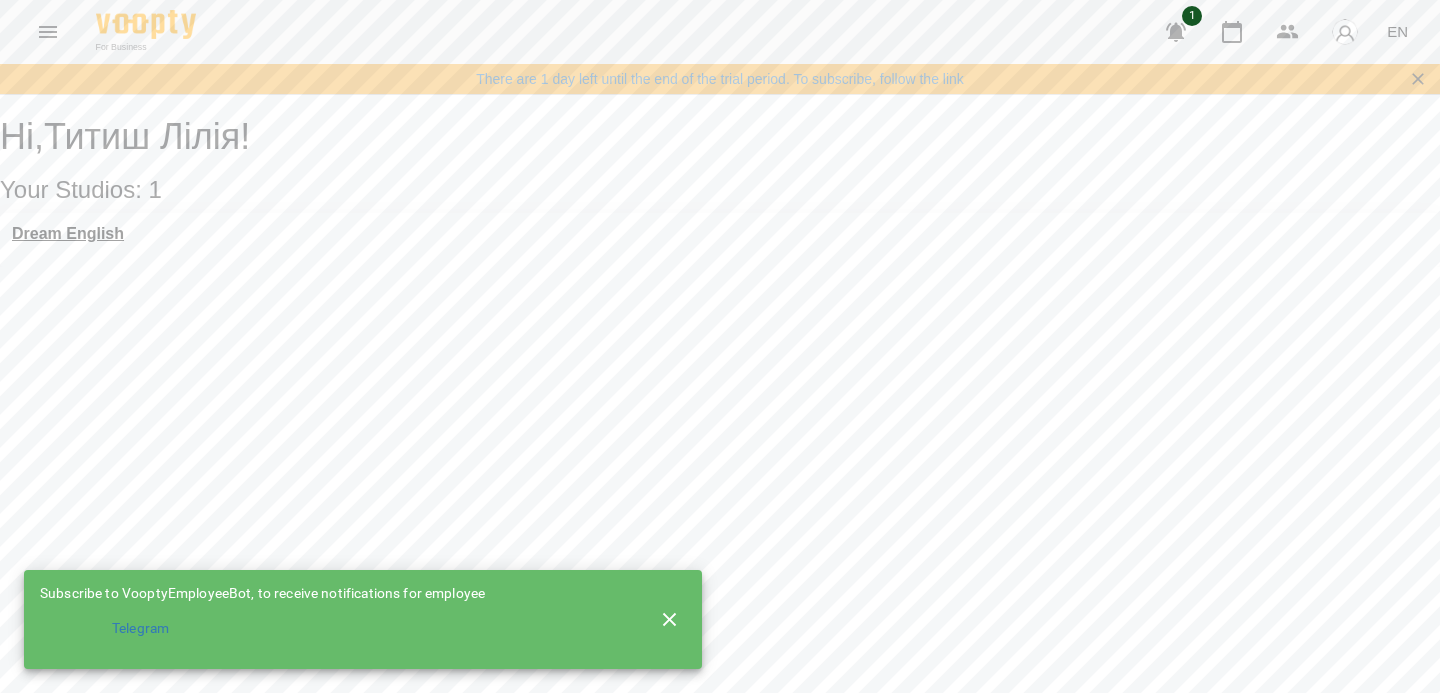 click on "Dream English" at bounding box center [68, 234] 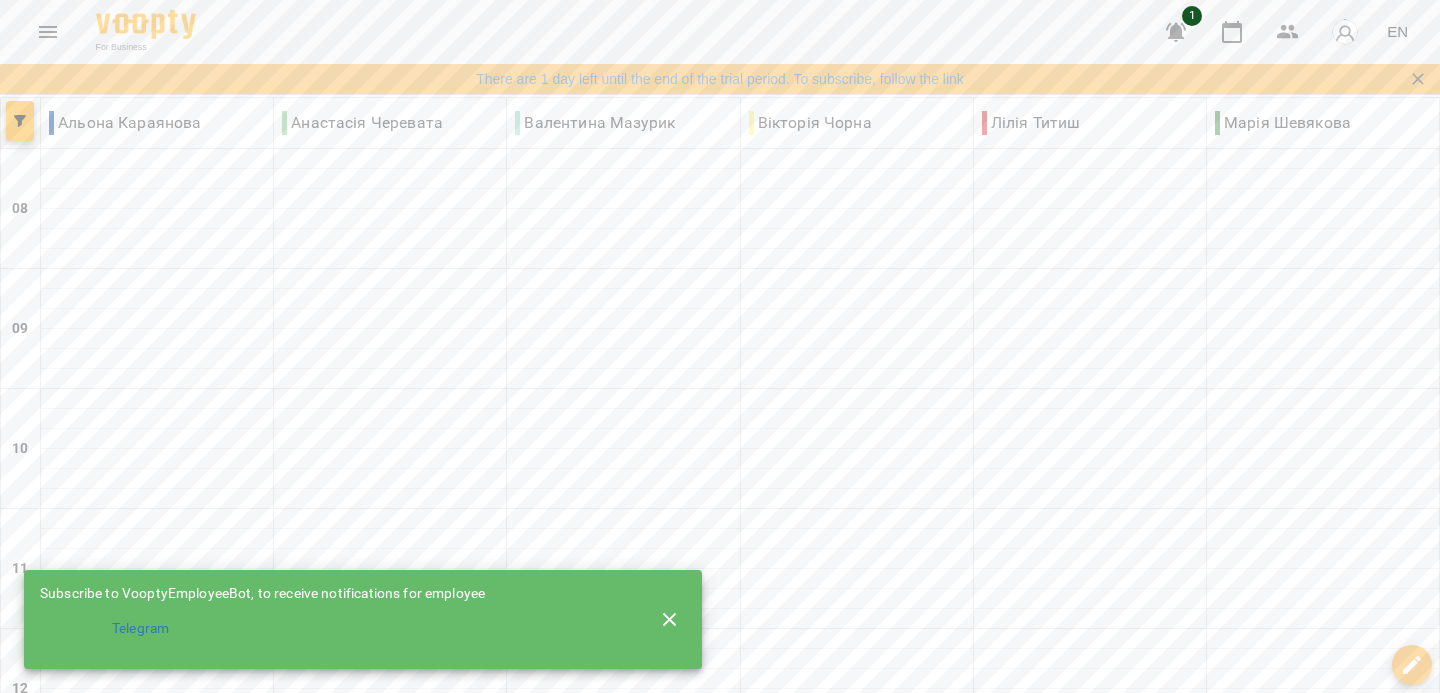click 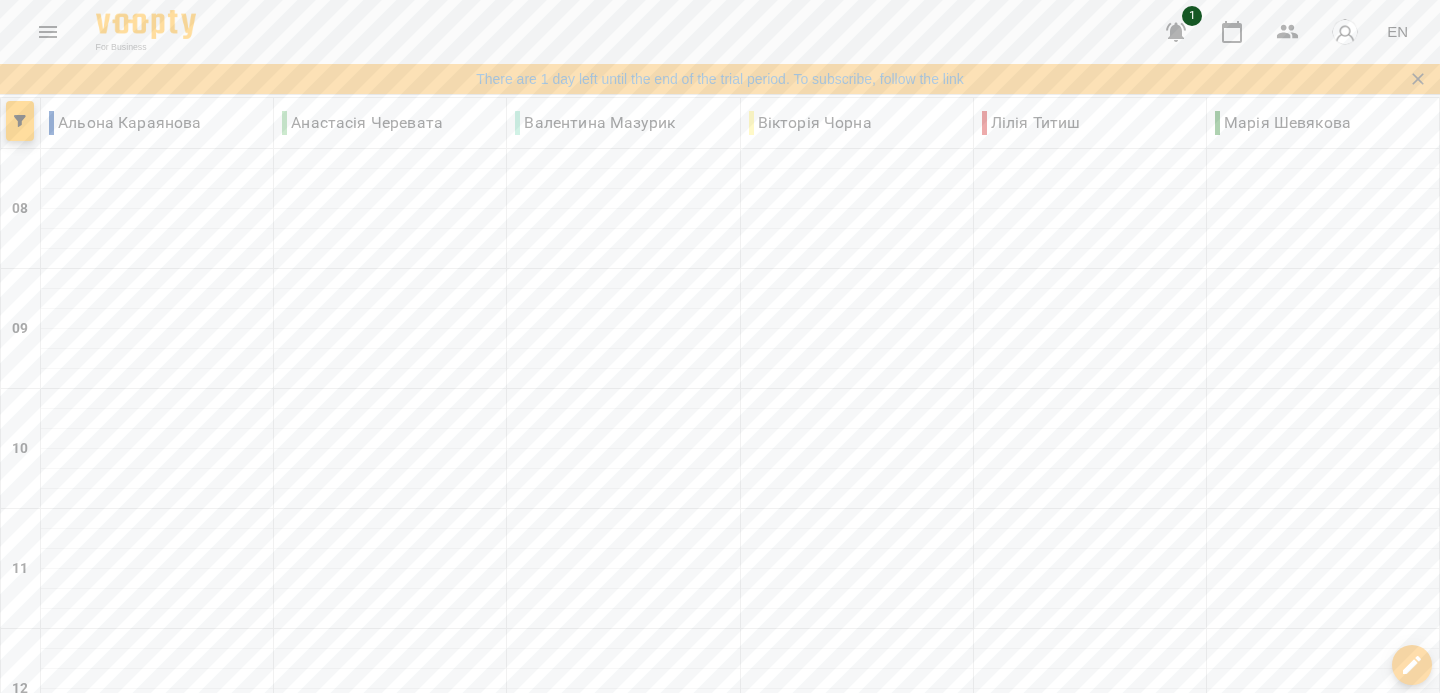 scroll, scrollTop: 1388, scrollLeft: 0, axis: vertical 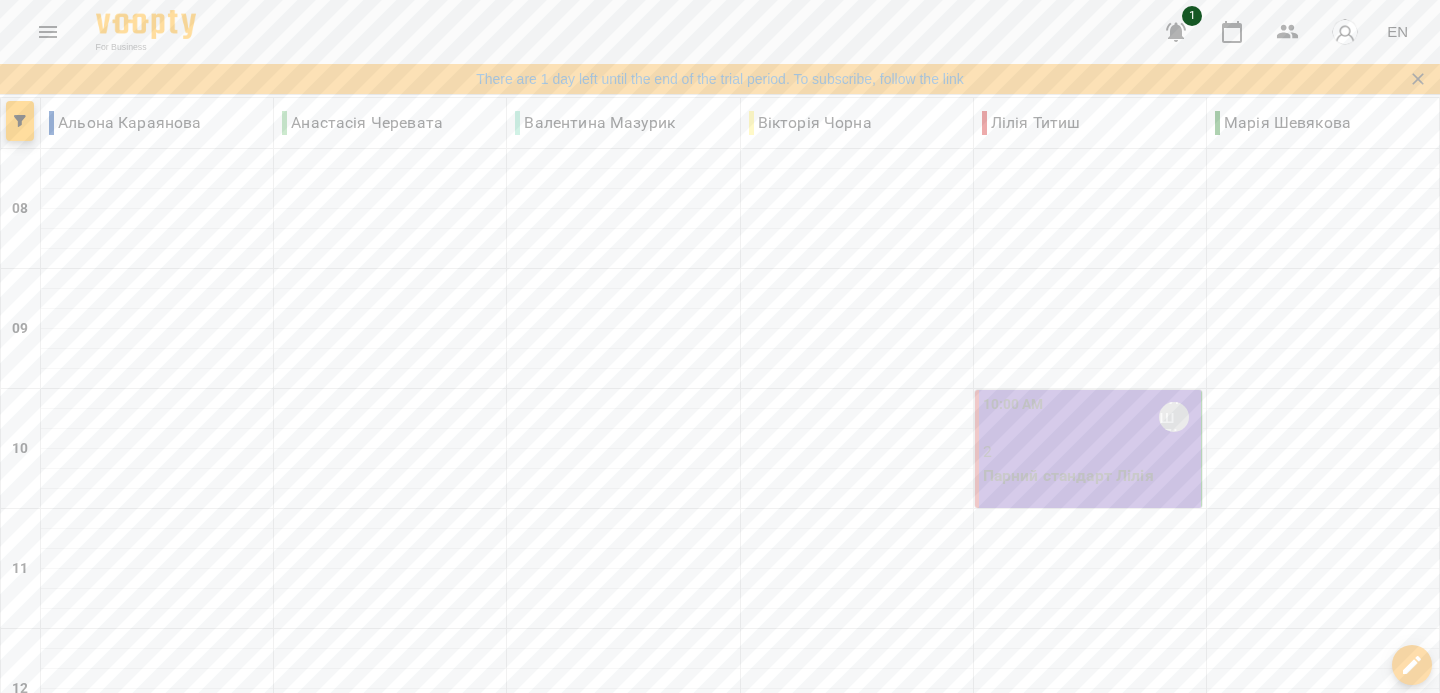 click at bounding box center (600, 2040) 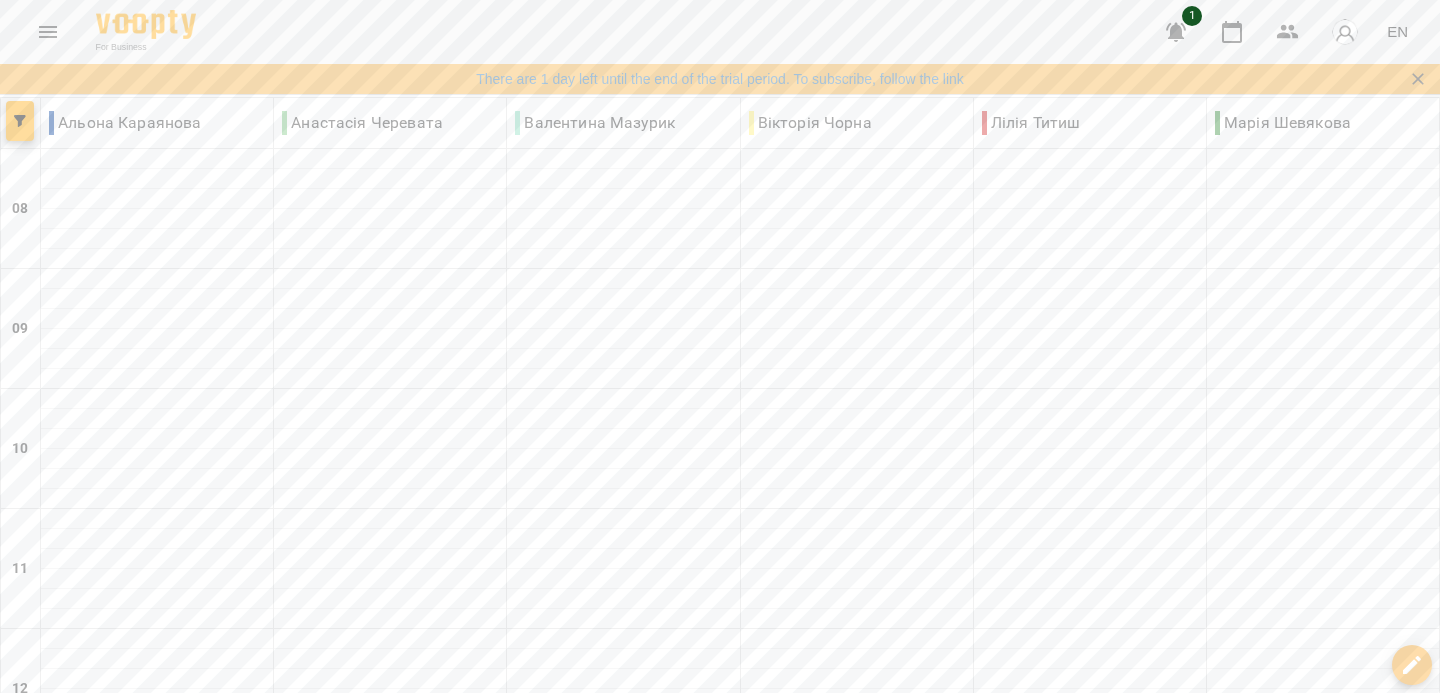 type on "**********" 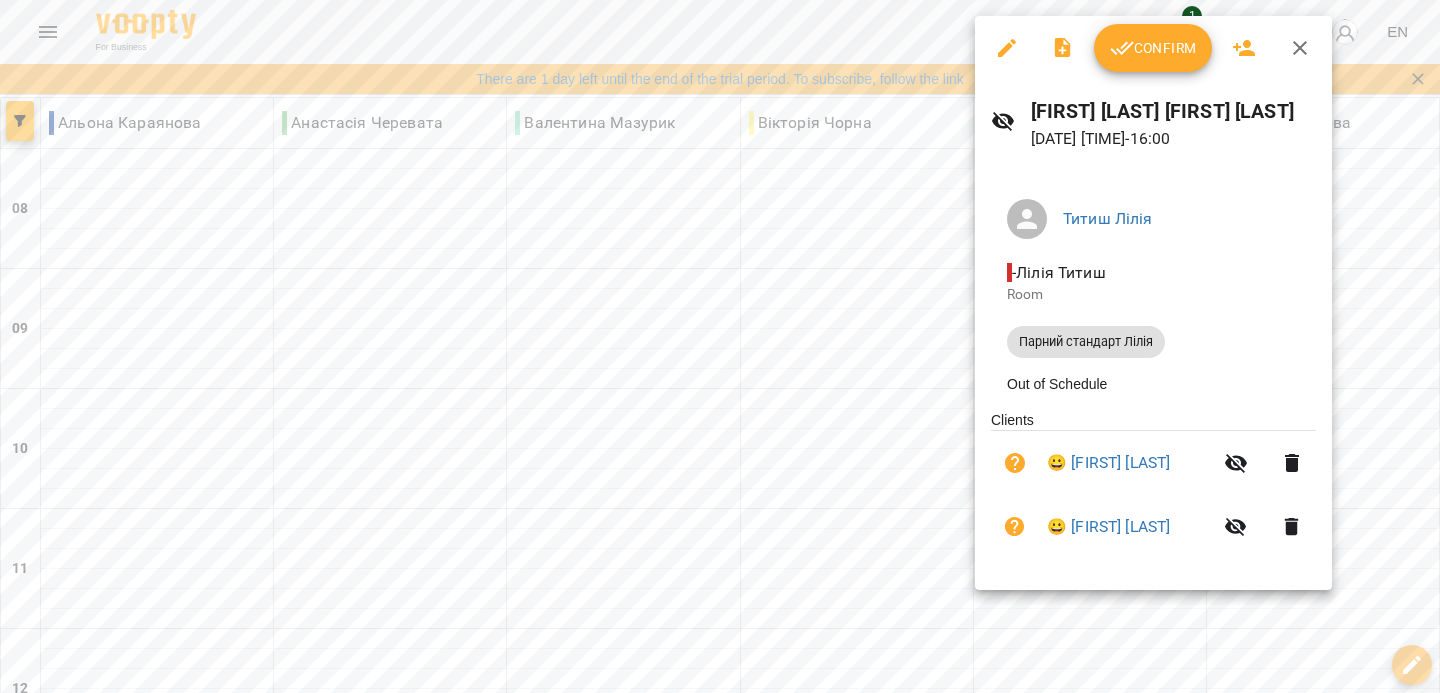 click 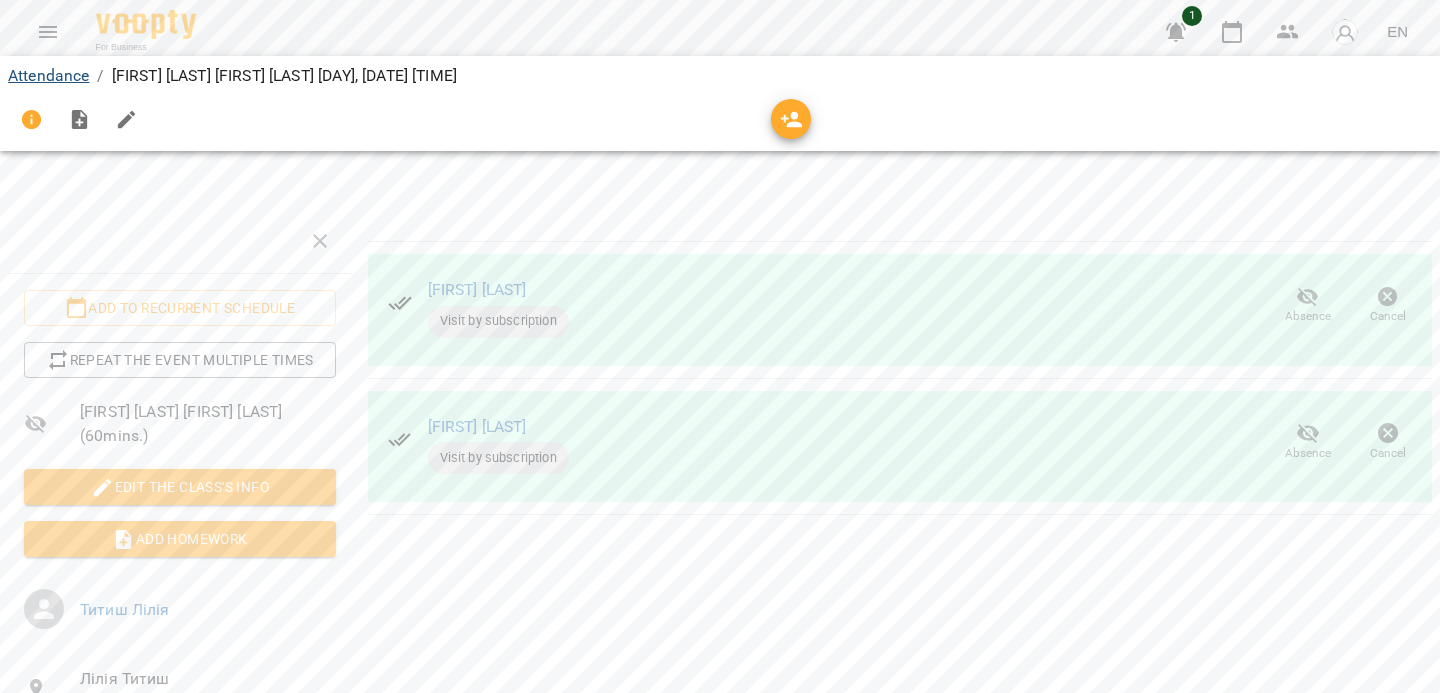 click on "Attendance" at bounding box center (48, 75) 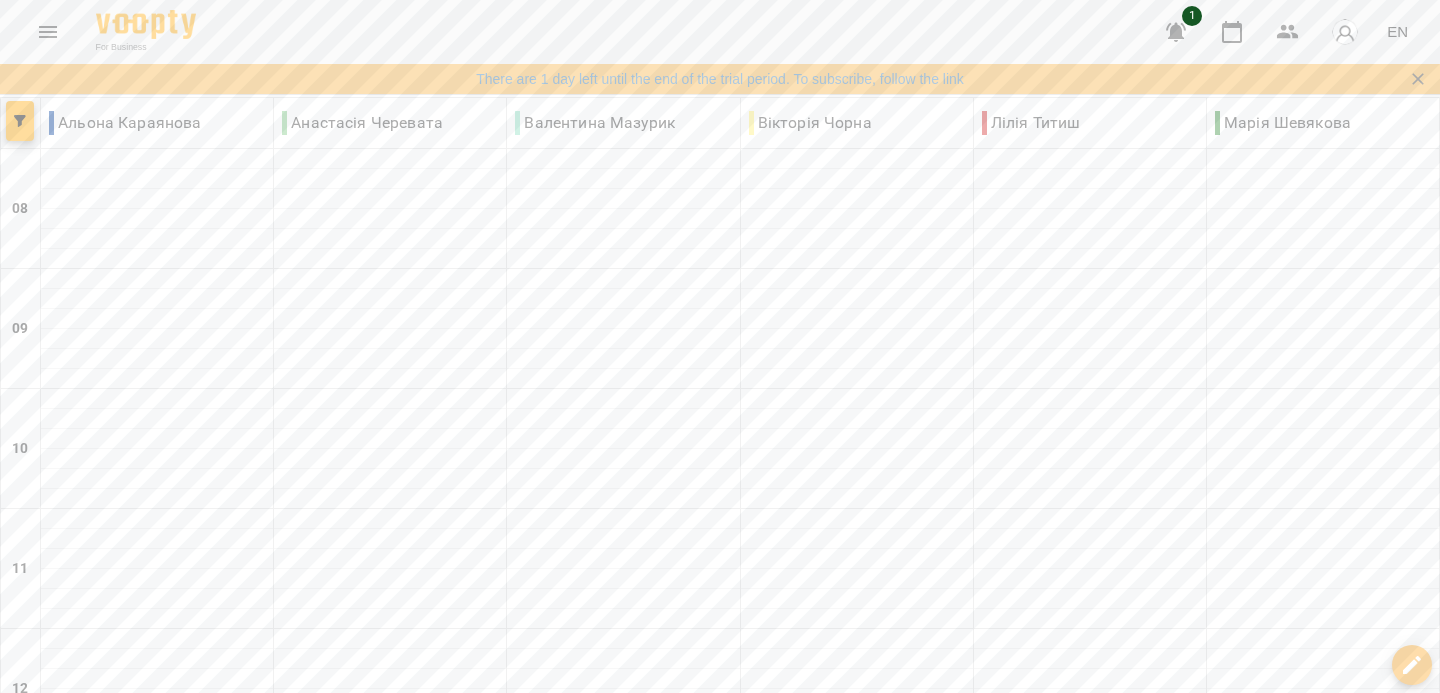 click on "Fri" at bounding box center (831, 1975) 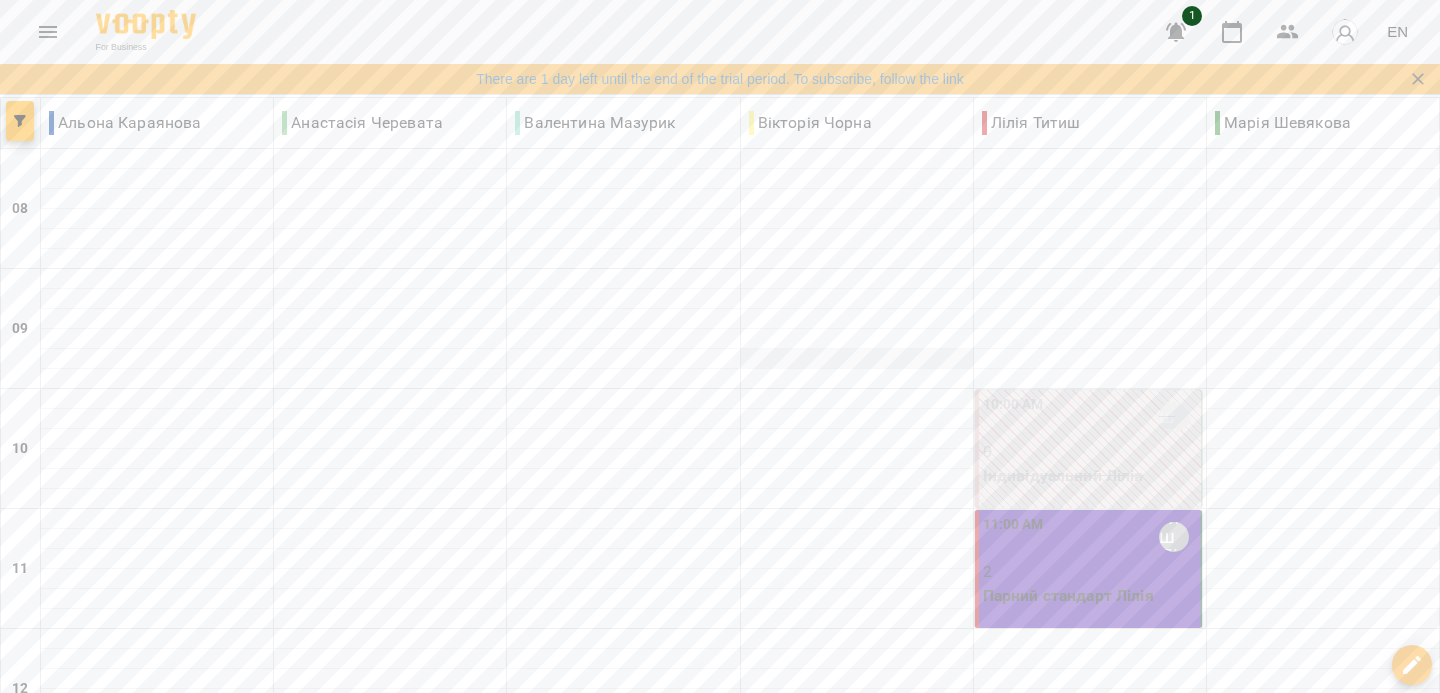 scroll, scrollTop: 1145, scrollLeft: 0, axis: vertical 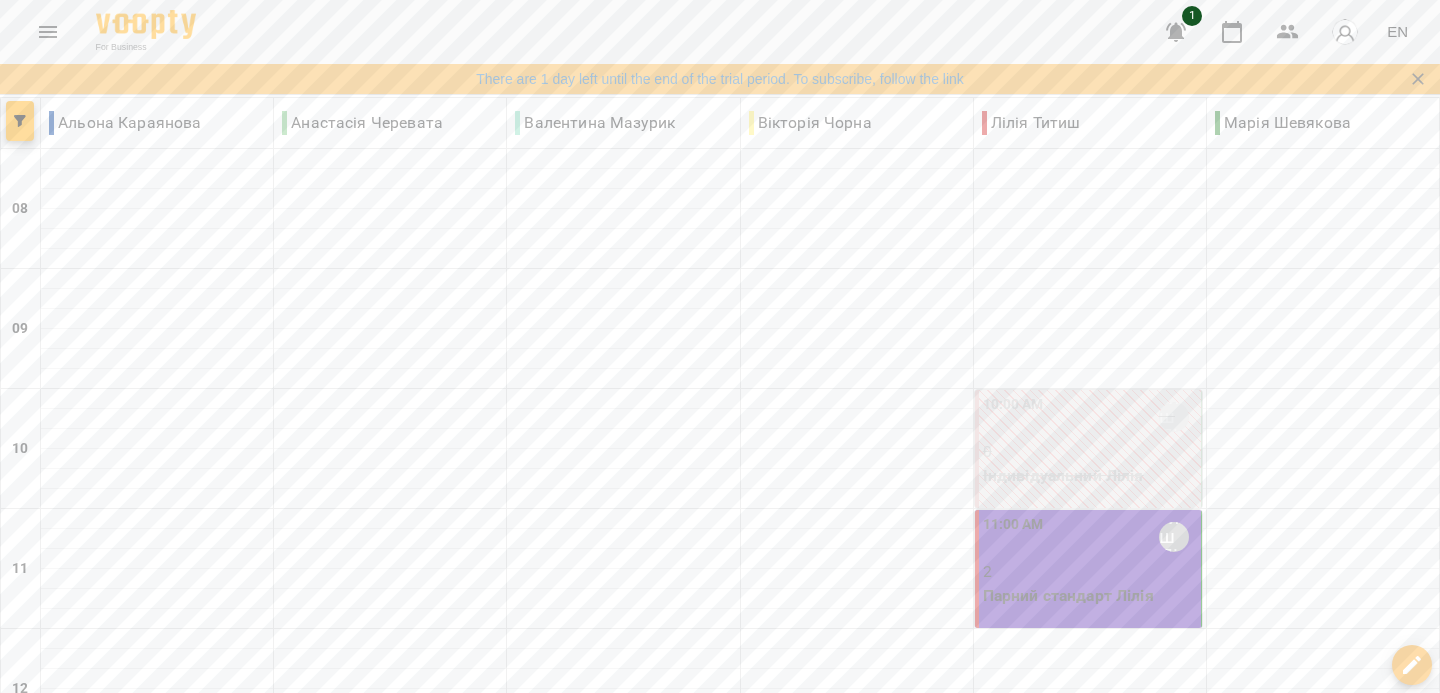 click on "Sun" at bounding box center [1397, 1975] 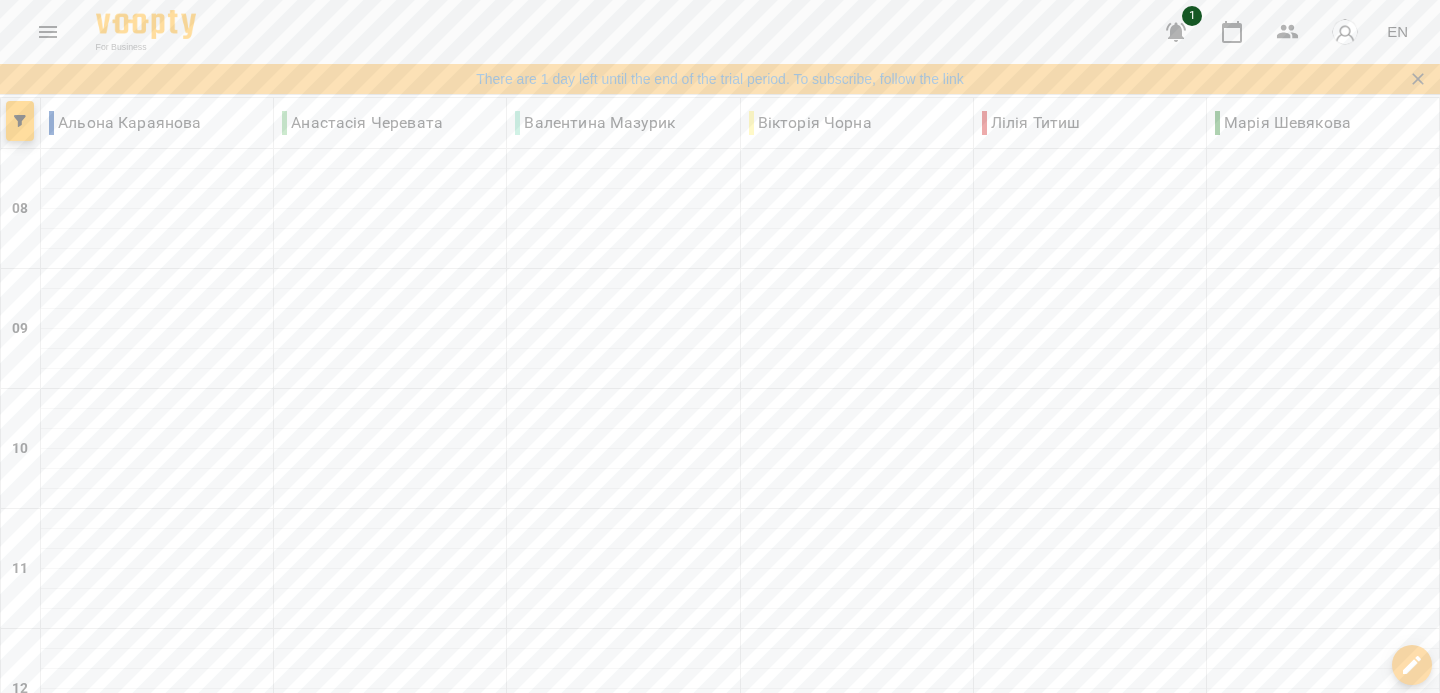 click at bounding box center [839, 2040] 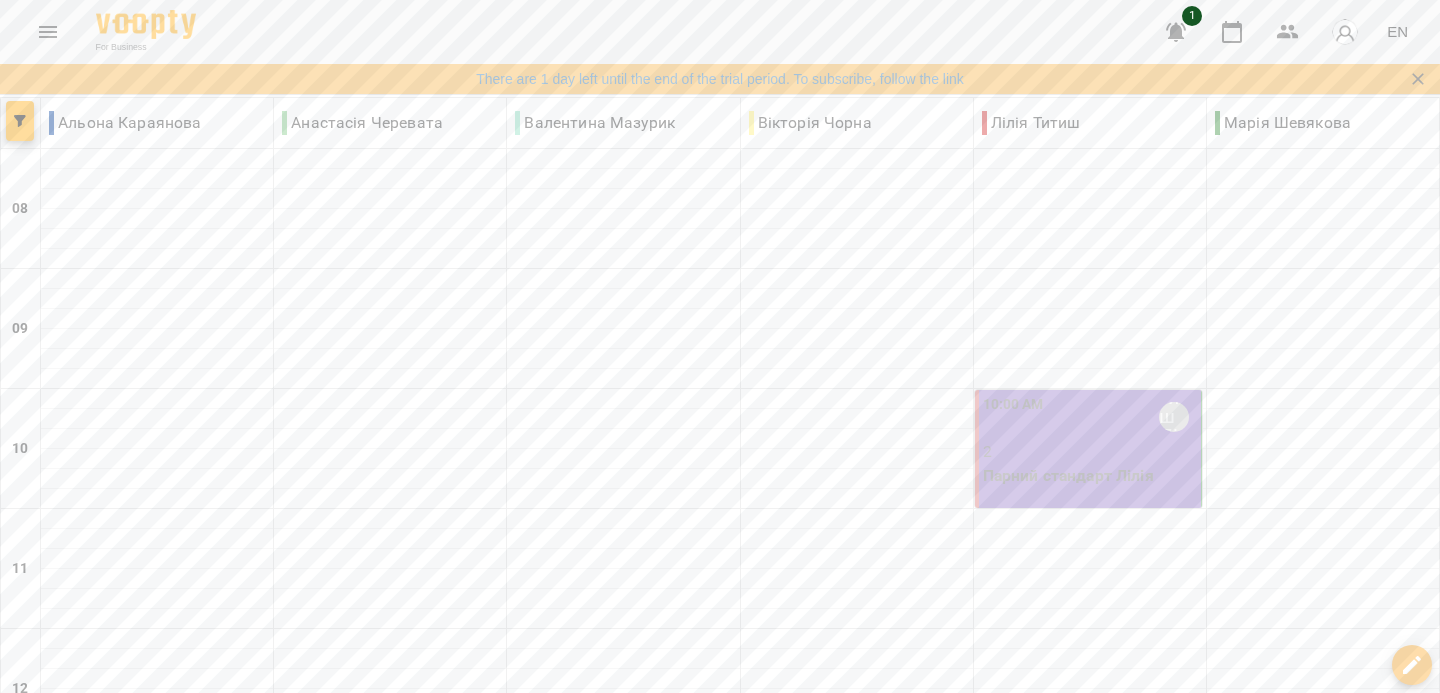 click on "[TIME] [LAST] [FIRST]" at bounding box center [1090, 417] 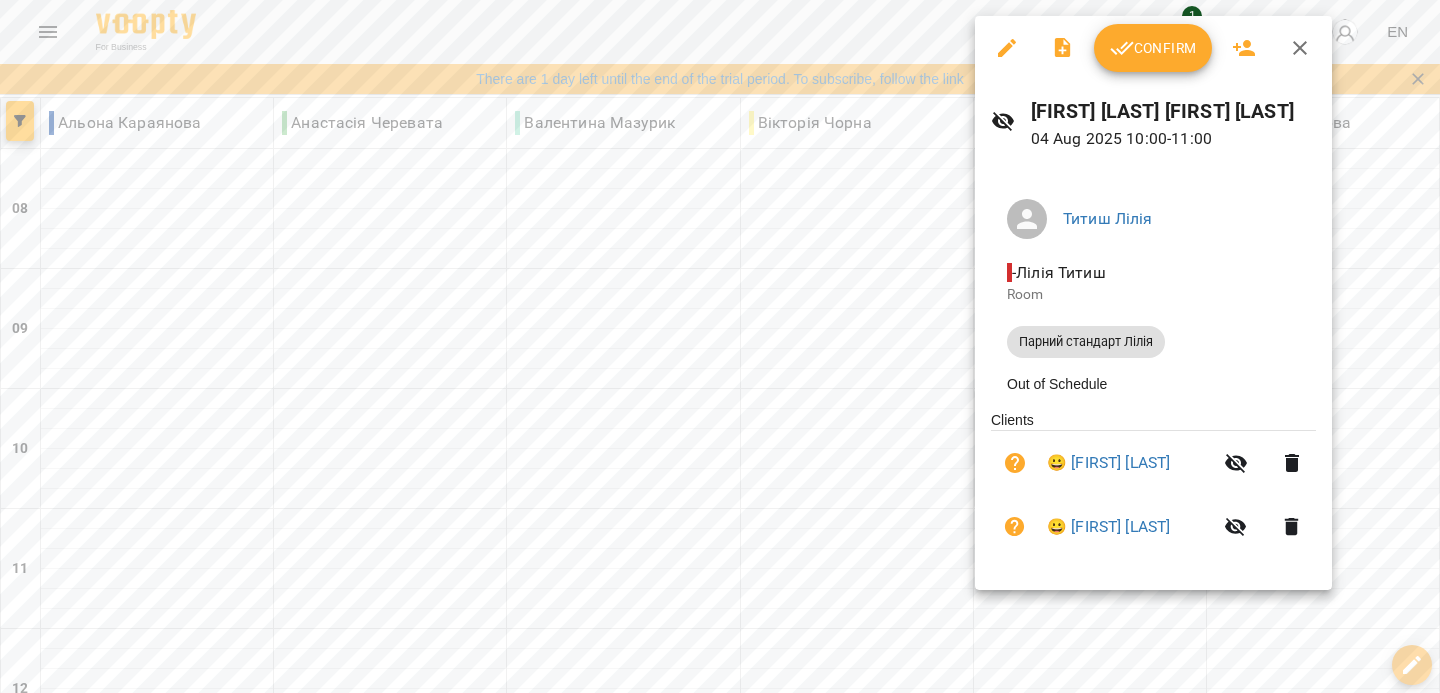 click on "Confirm" at bounding box center (1153, 48) 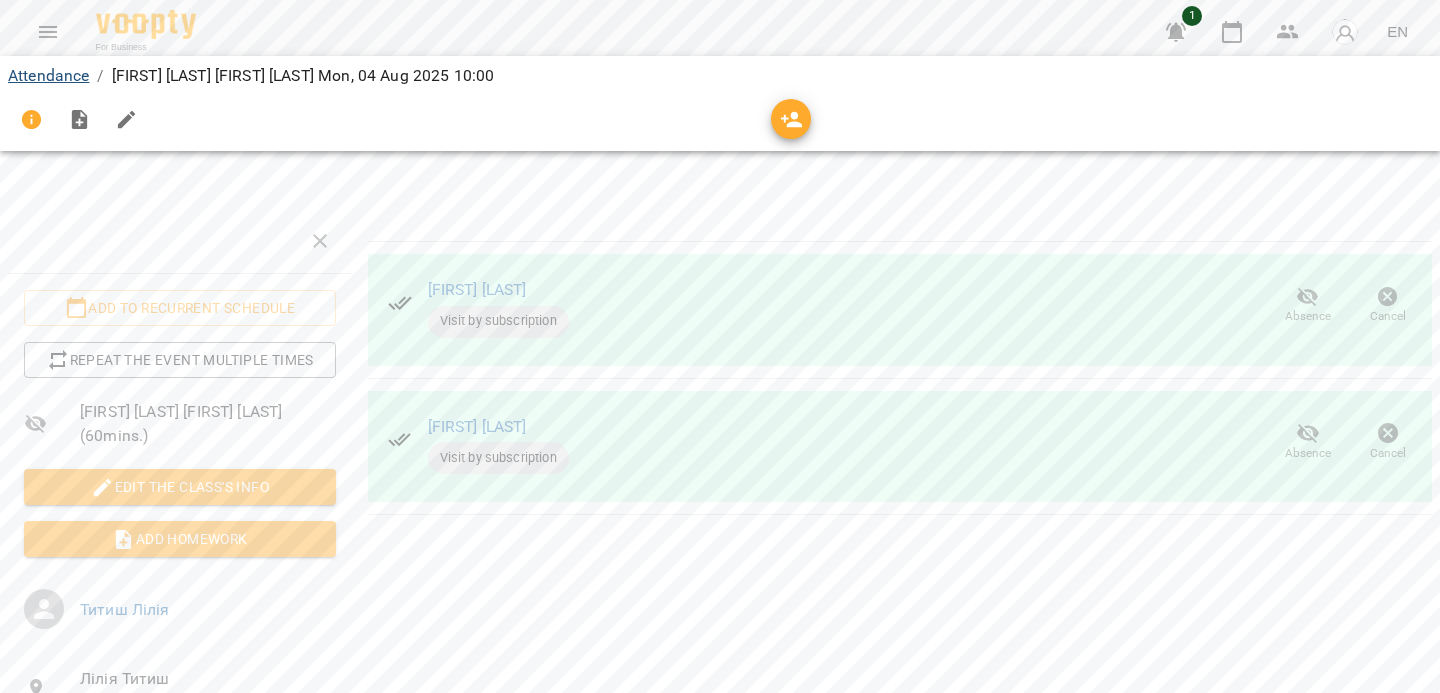 click on "Attendance" at bounding box center (48, 75) 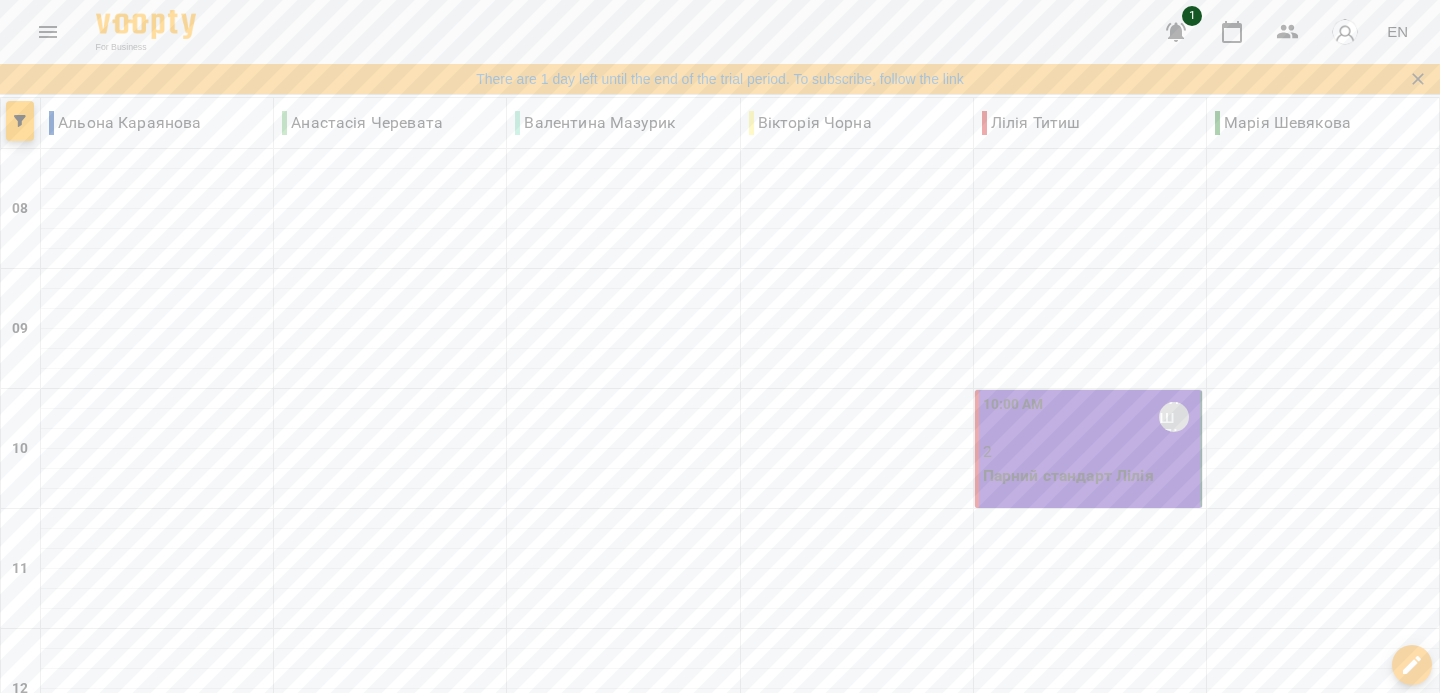 scroll, scrollTop: 1388, scrollLeft: 0, axis: vertical 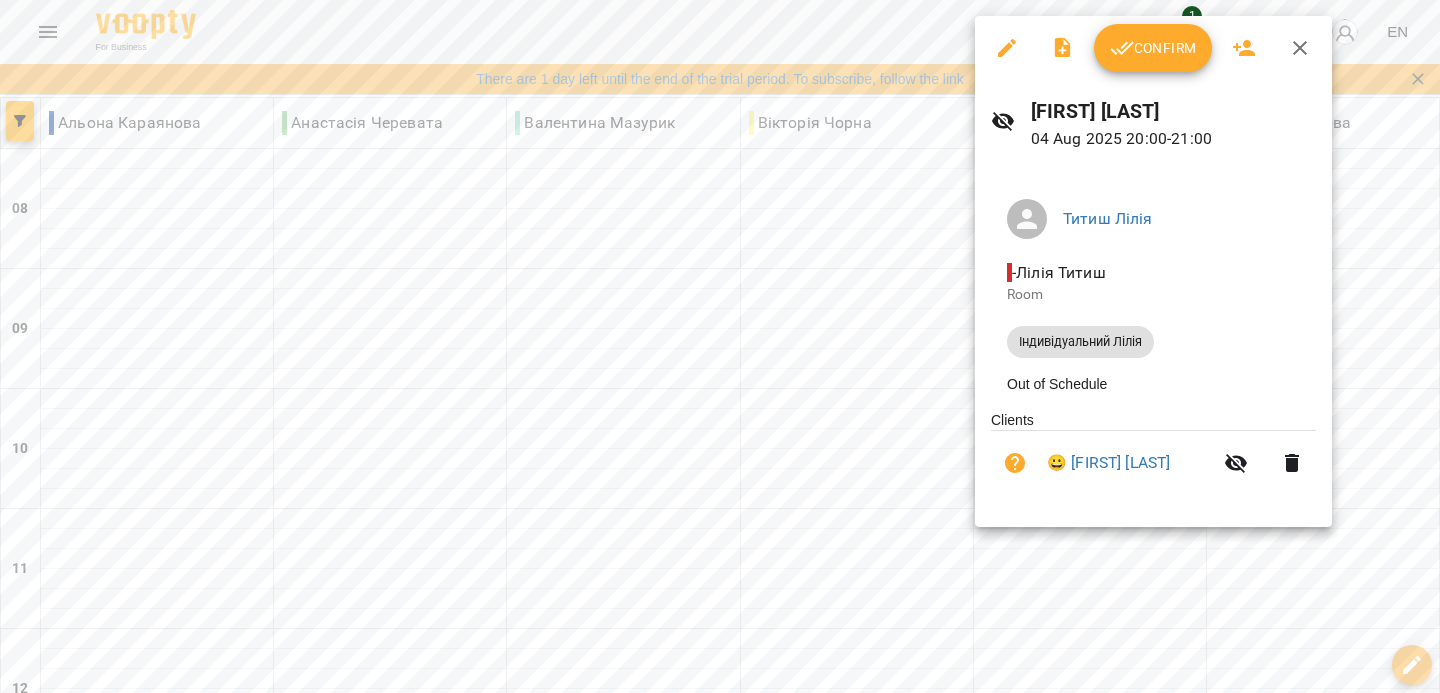 click 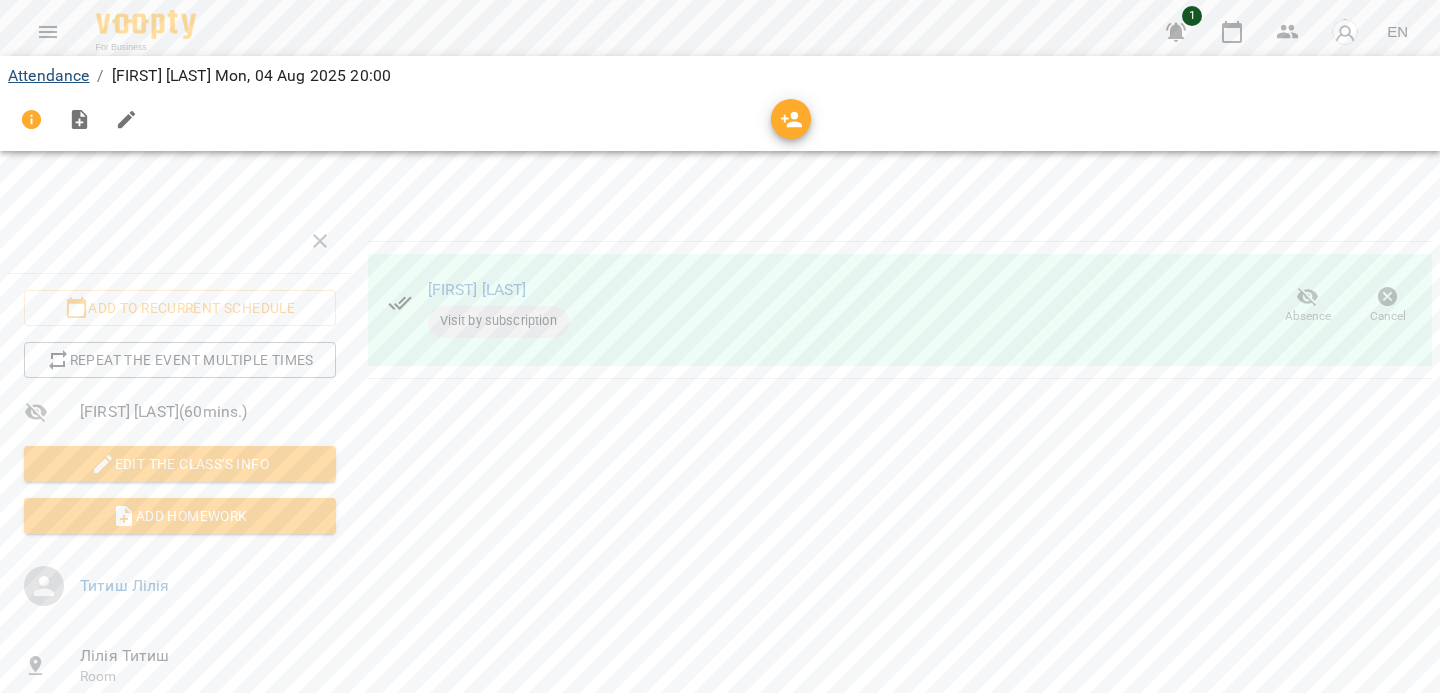 click on "Attendance" at bounding box center (48, 75) 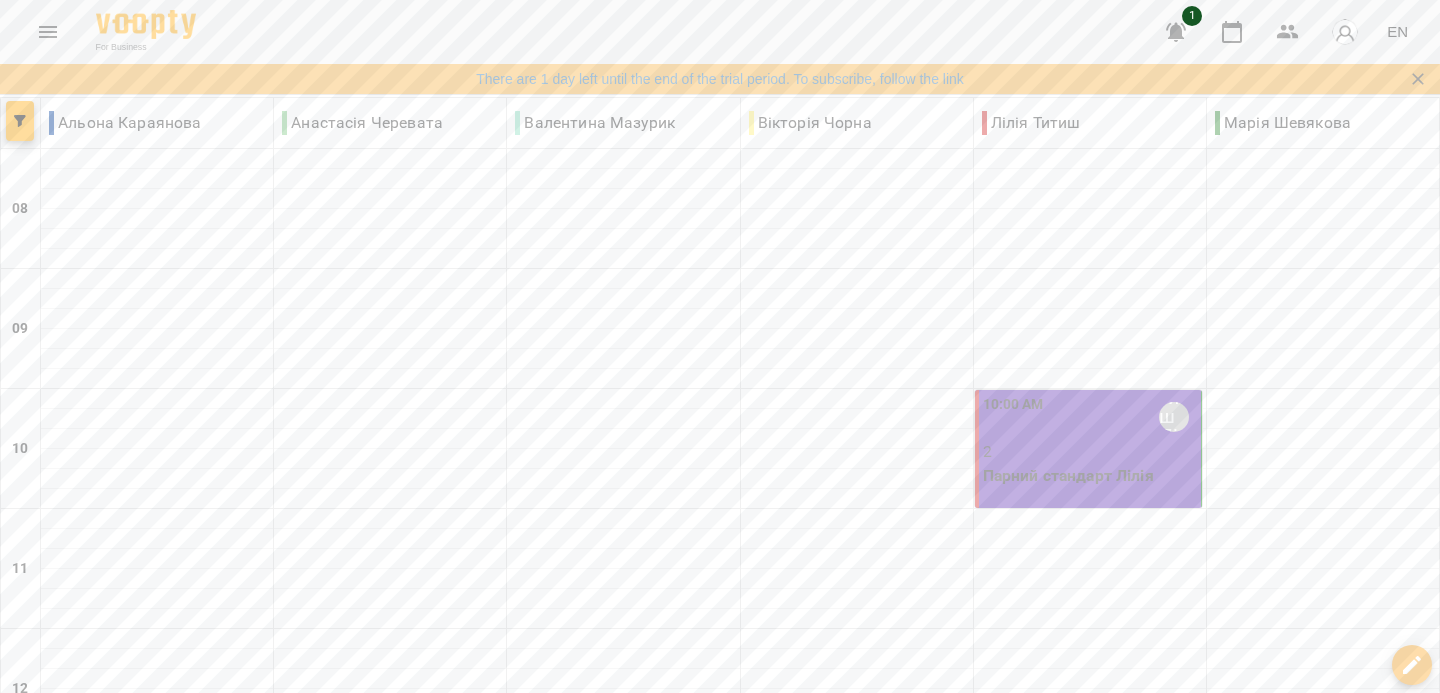 click on "Tue 05 Aug" at bounding box center [413, 1981] 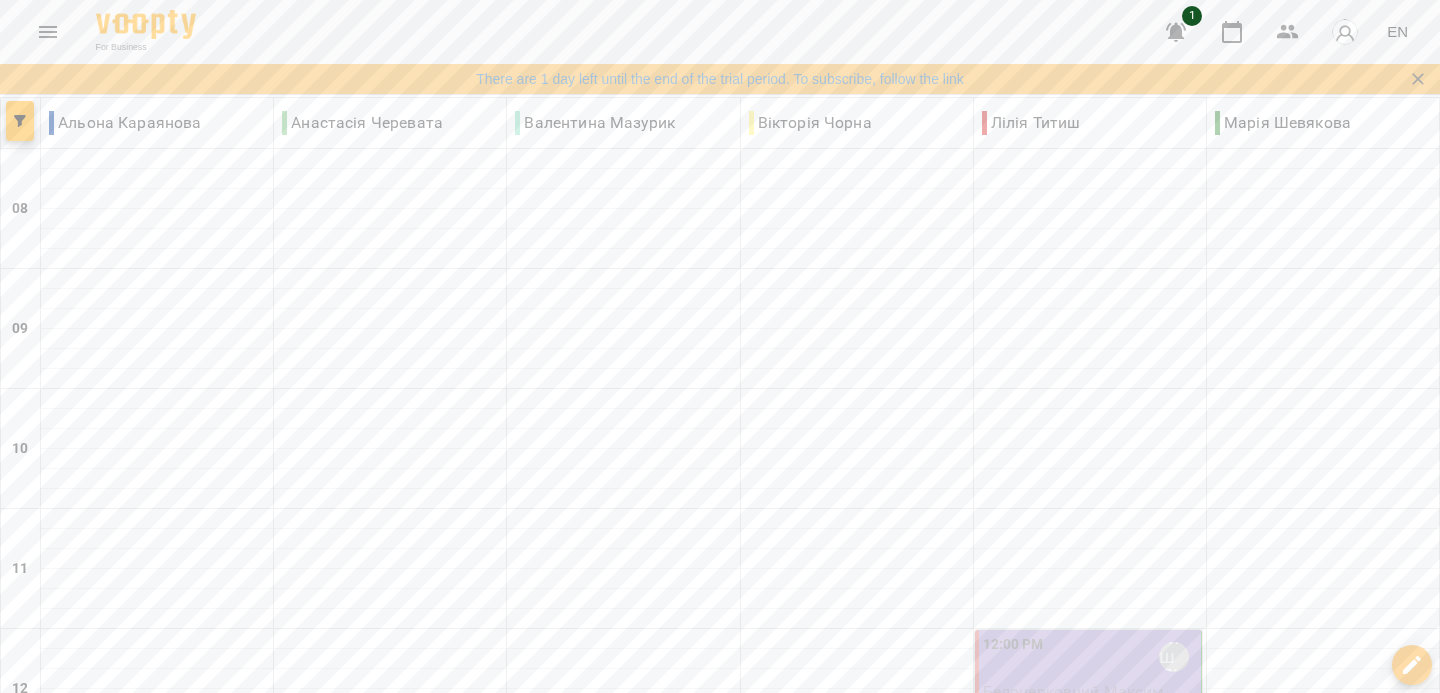 scroll, scrollTop: 379, scrollLeft: 0, axis: vertical 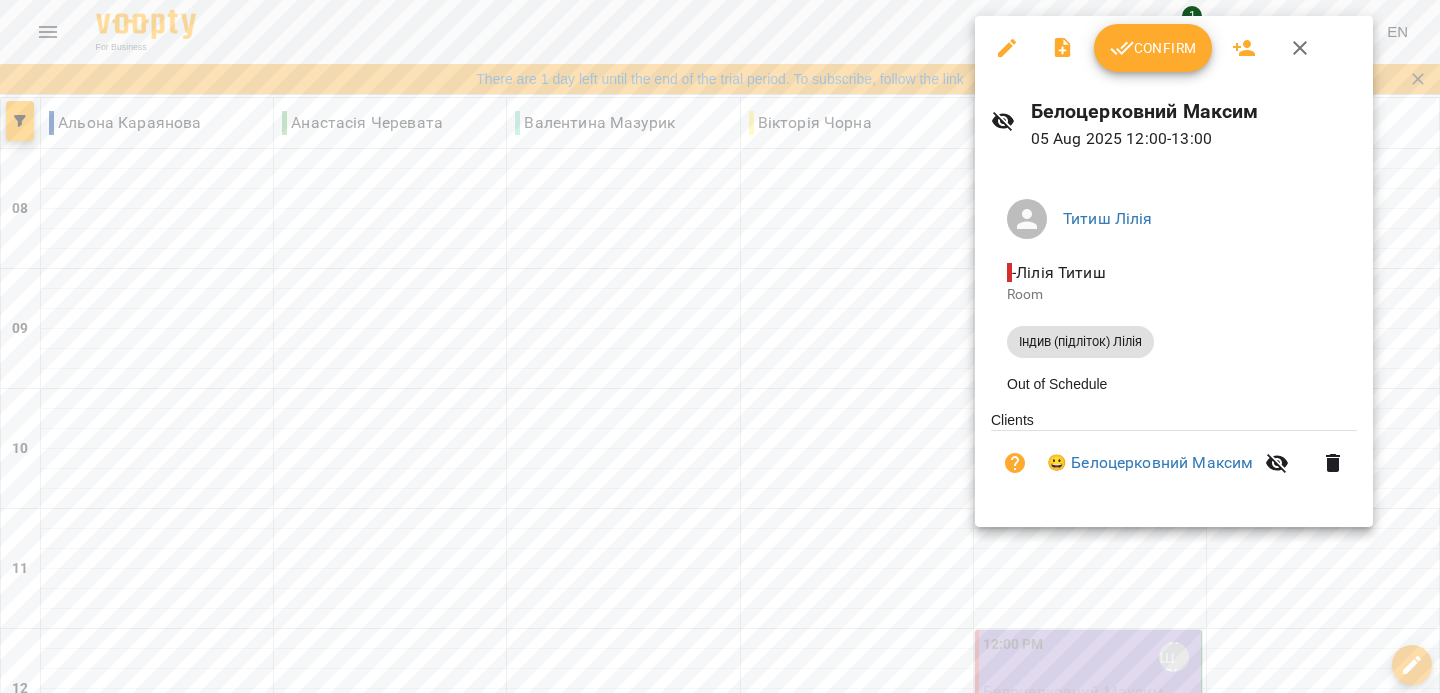 click on "Confirm" at bounding box center (1153, 48) 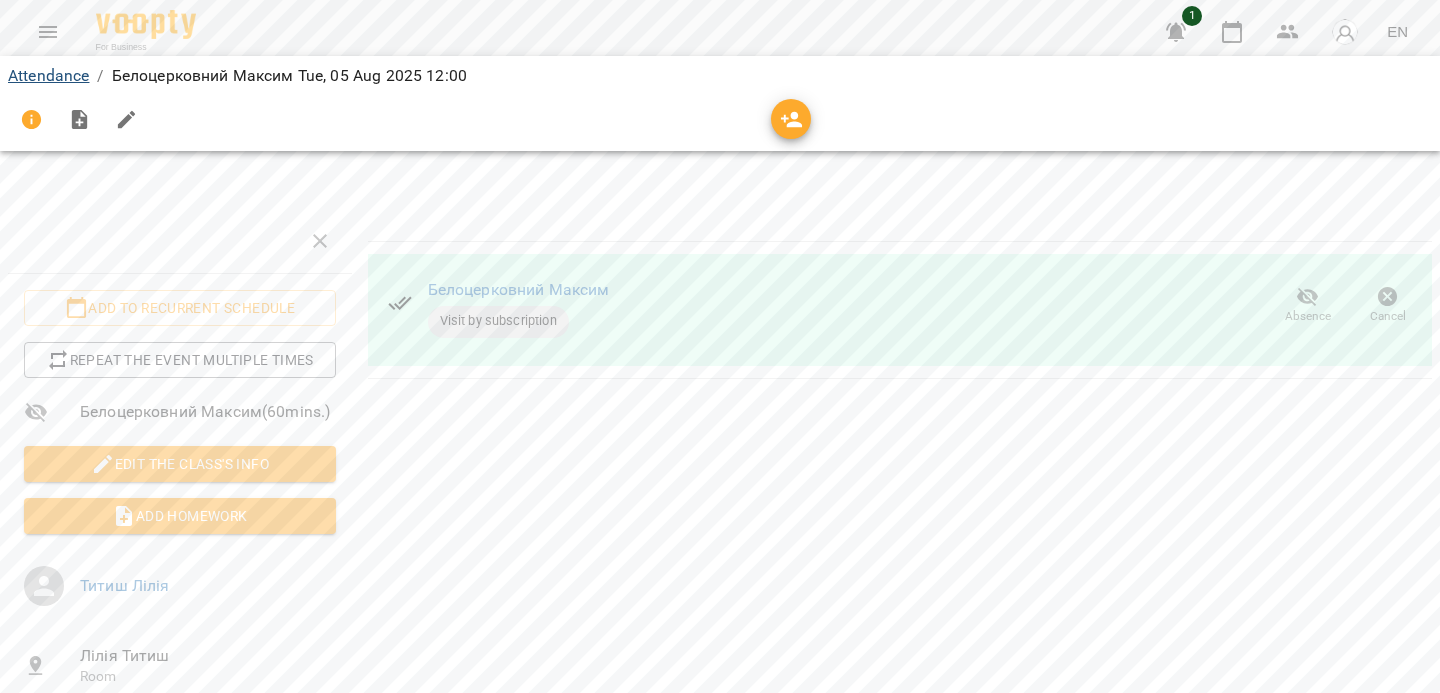 click on "Attendance" at bounding box center (48, 75) 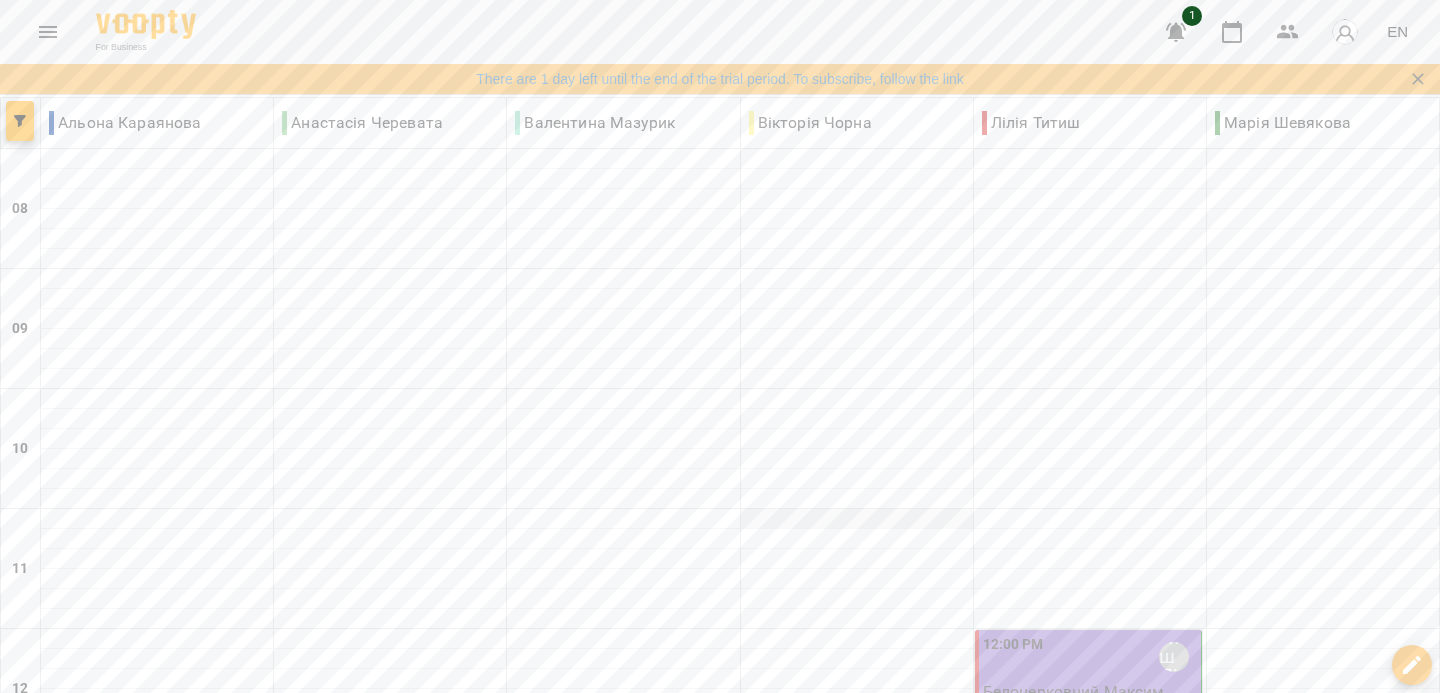 scroll, scrollTop: 1388, scrollLeft: 0, axis: vertical 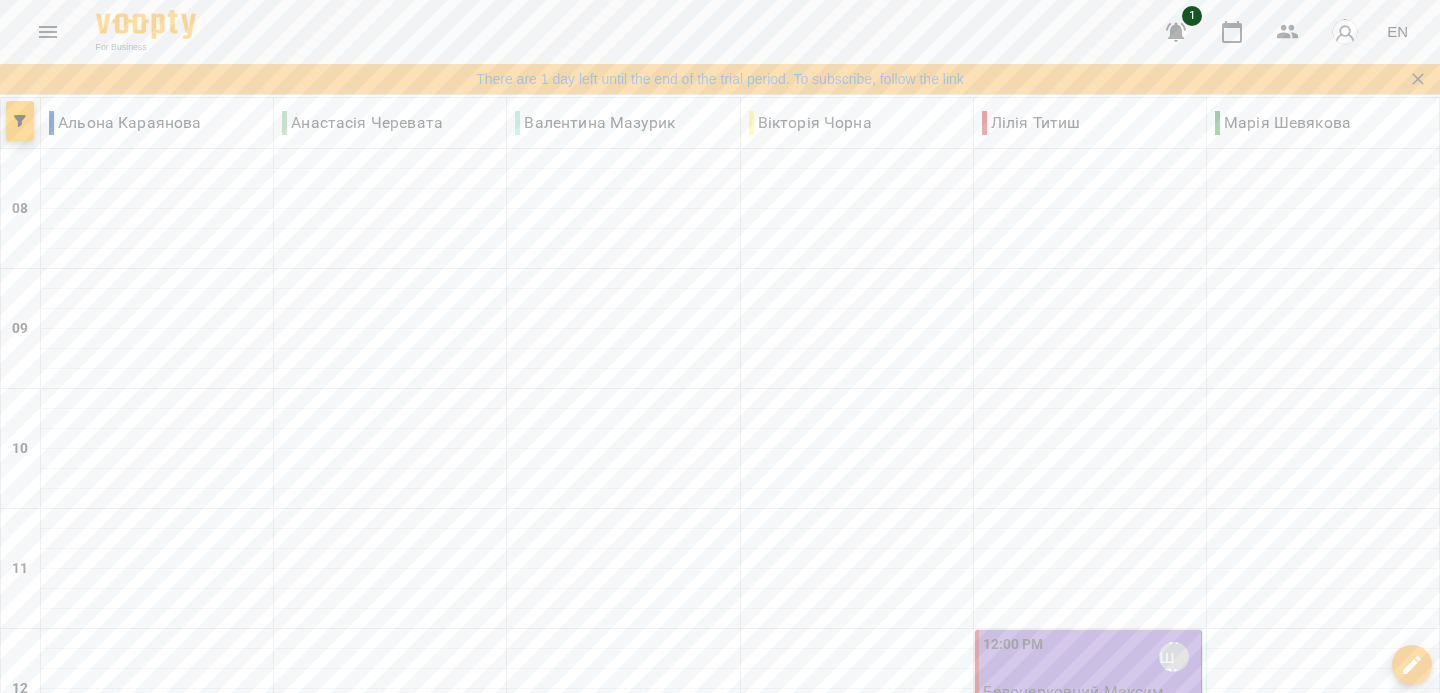 click on "[TIME] [LAST] [FIRST]" at bounding box center [1090, 1737] 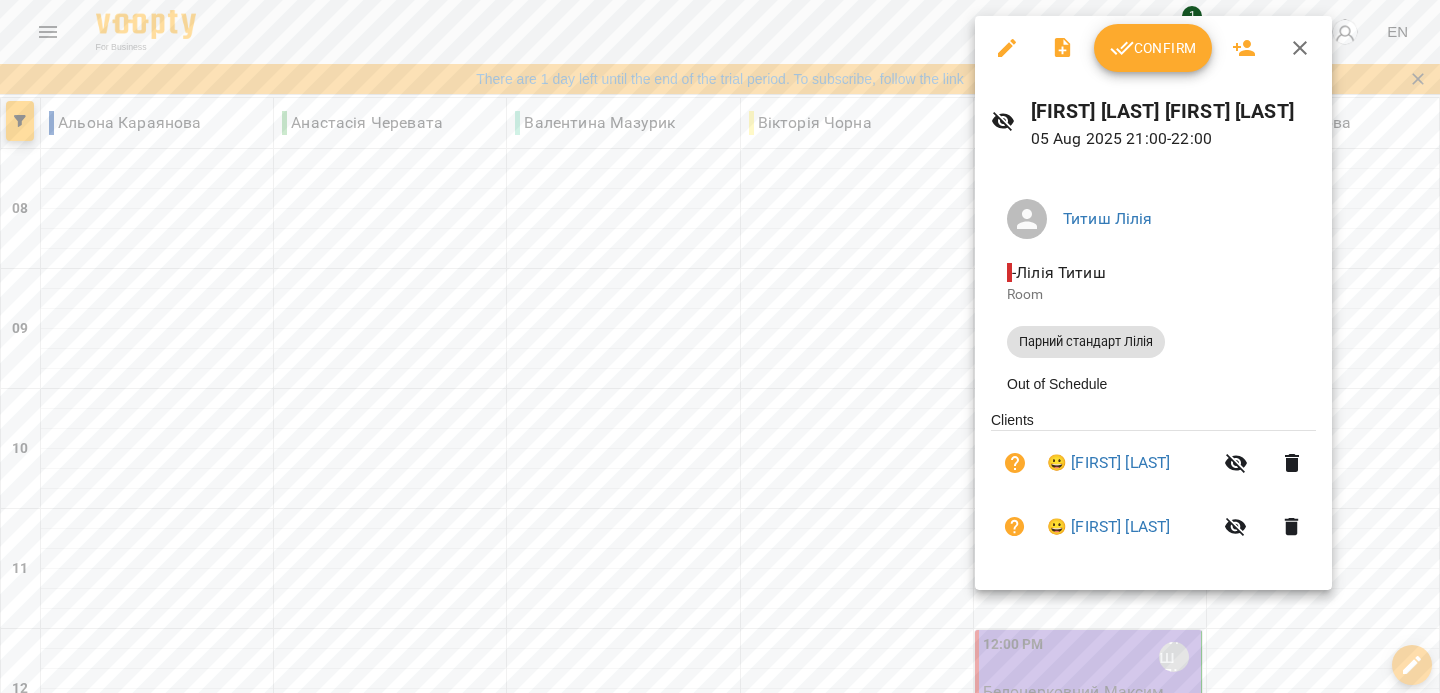 click on "Confirm" at bounding box center [1153, 48] 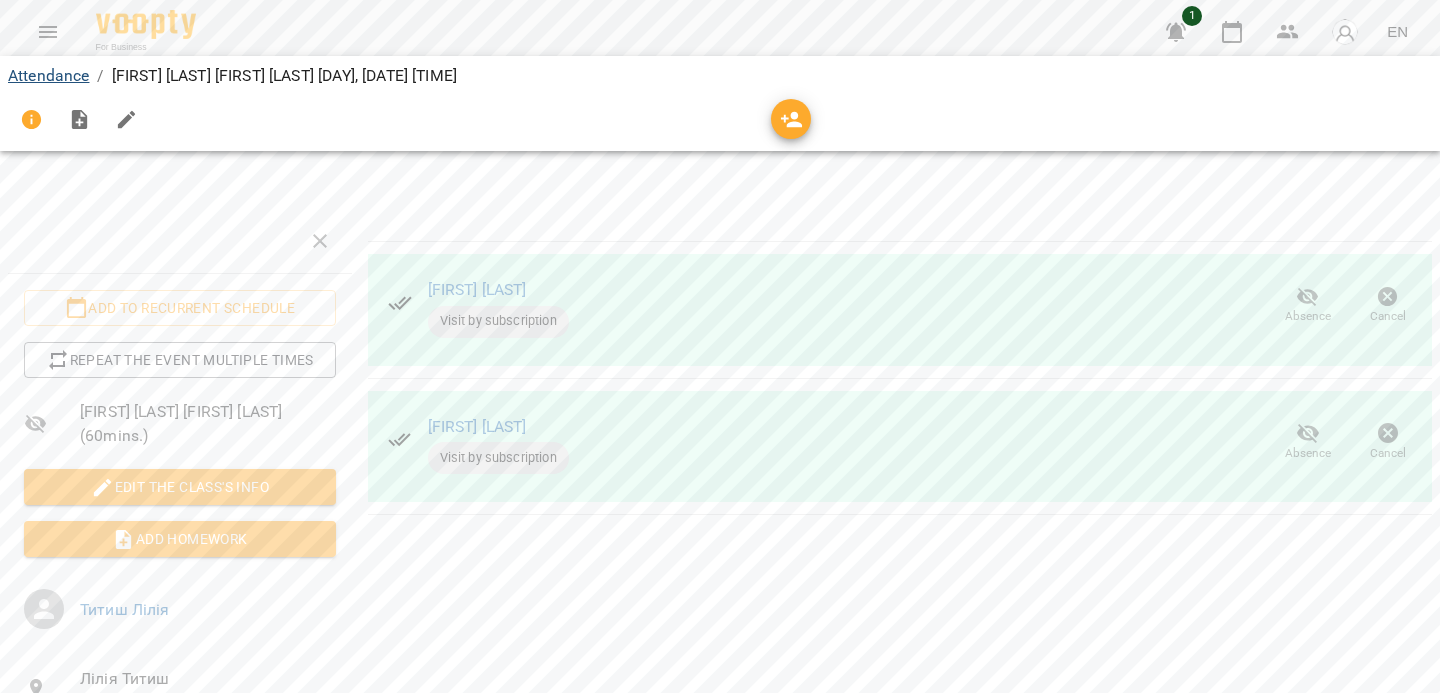 click on "Attendance" at bounding box center [48, 75] 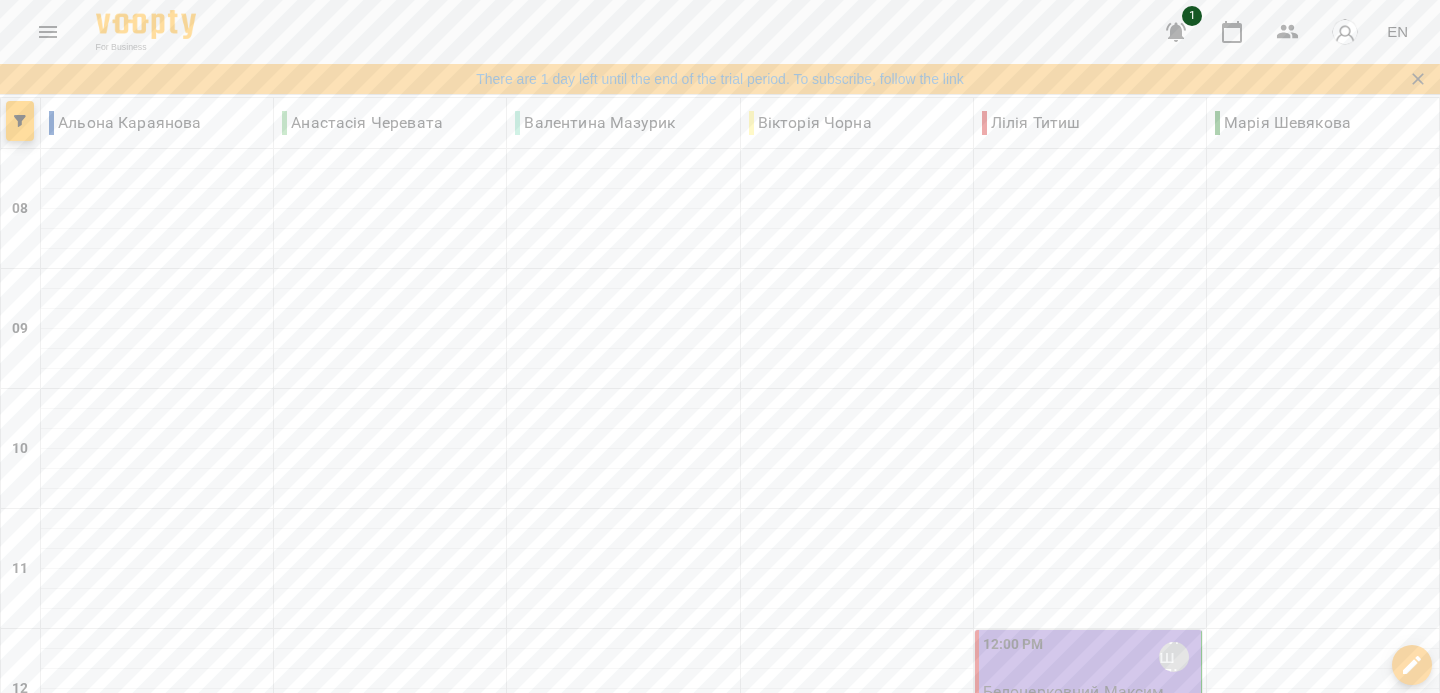 scroll, scrollTop: 161, scrollLeft: 0, axis: vertical 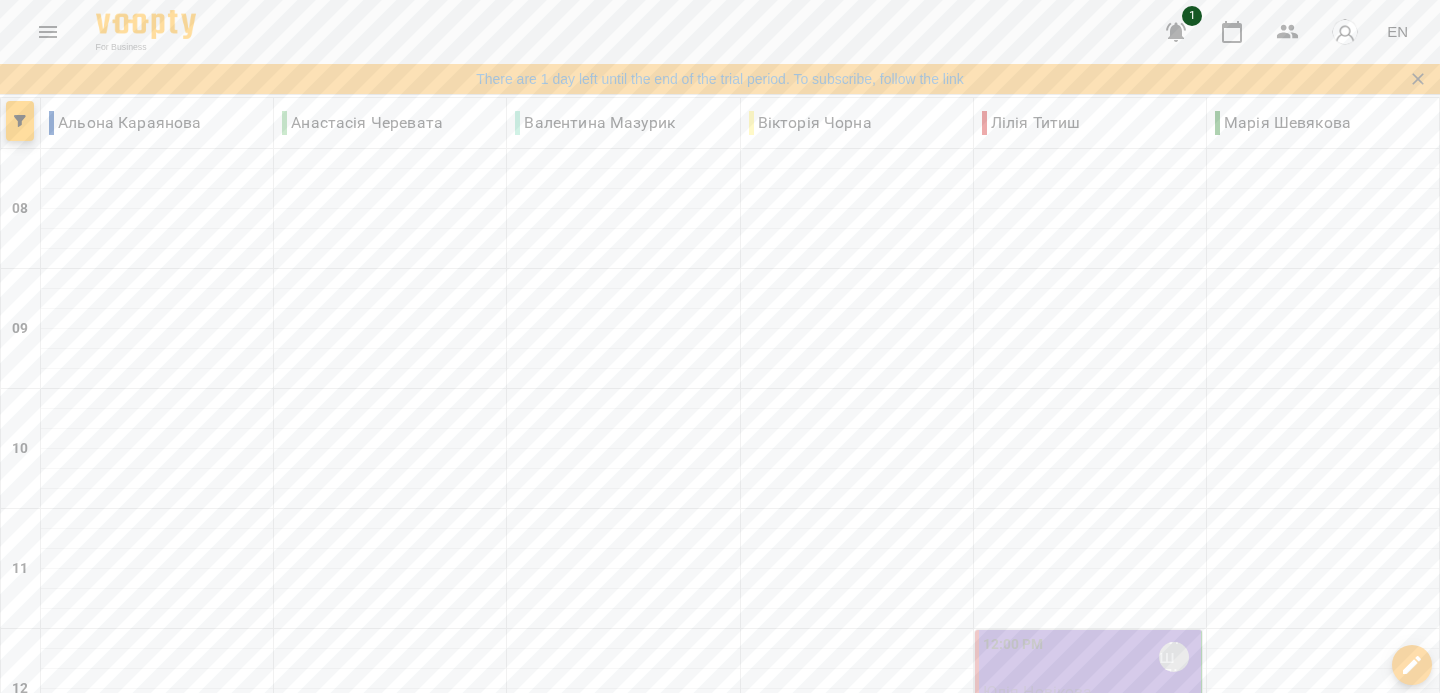 click on "Юлія Новікова" at bounding box center [1038, 691] 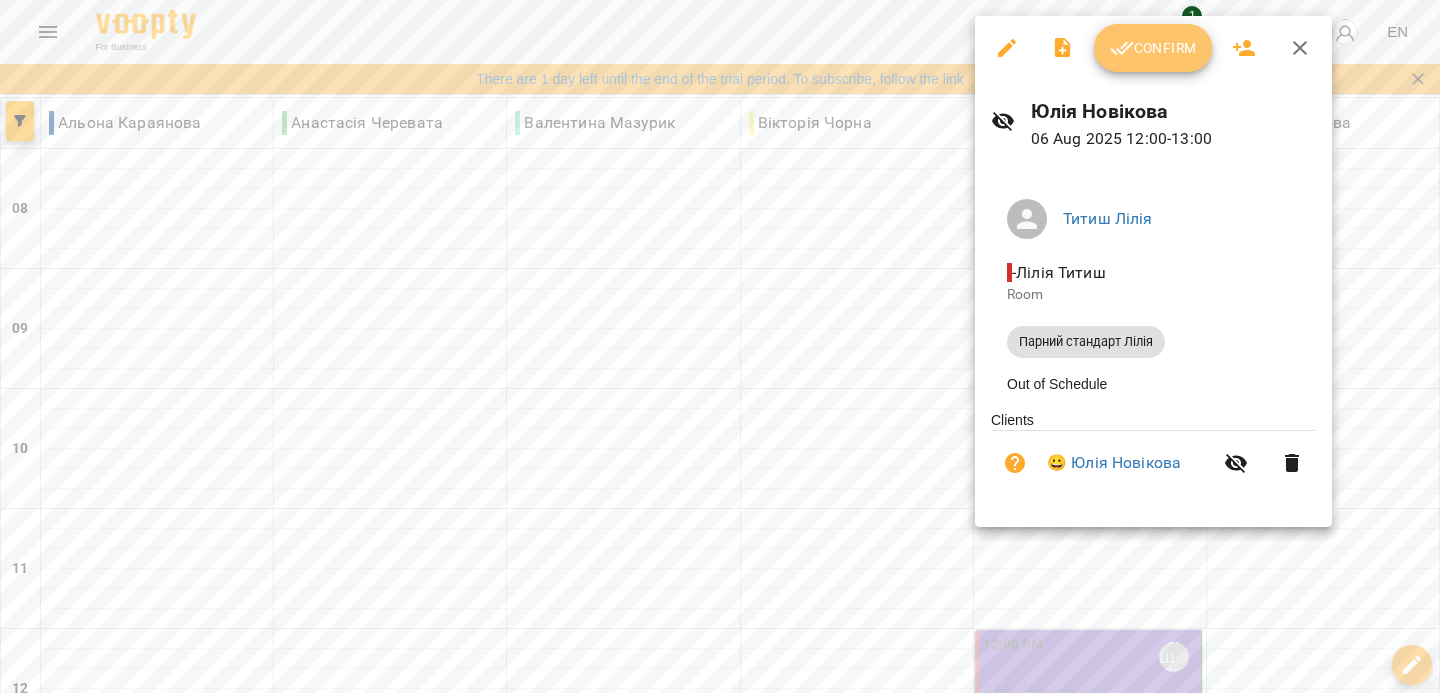 click 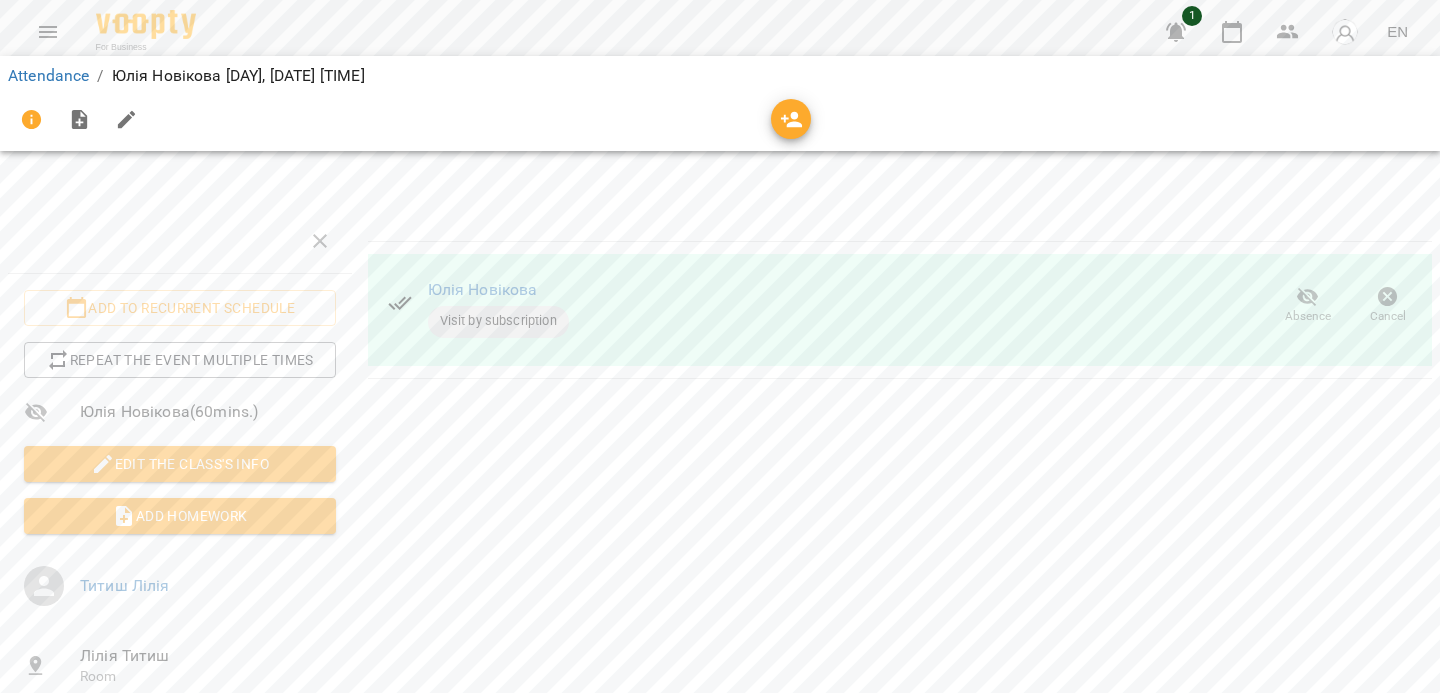 click on "Attendance" at bounding box center [48, 76] 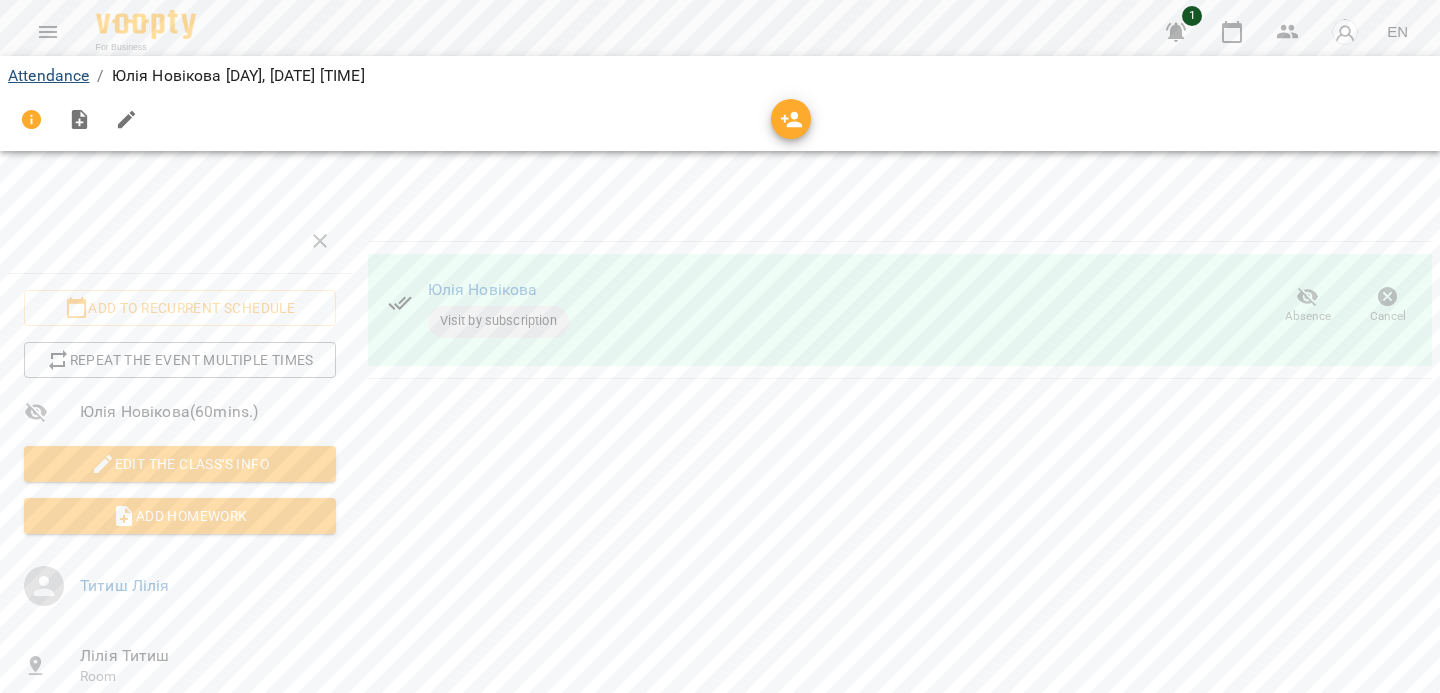click on "Attendance" at bounding box center (48, 75) 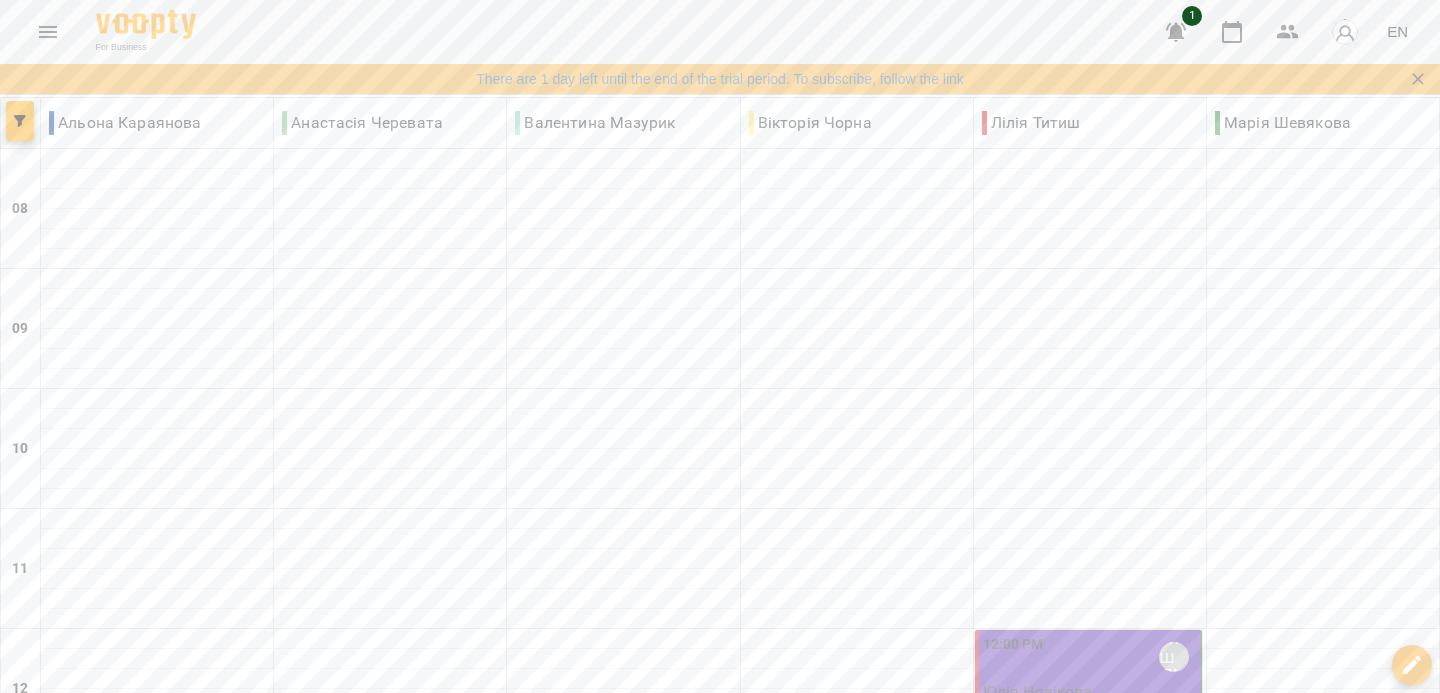 scroll, scrollTop: 1332, scrollLeft: 0, axis: vertical 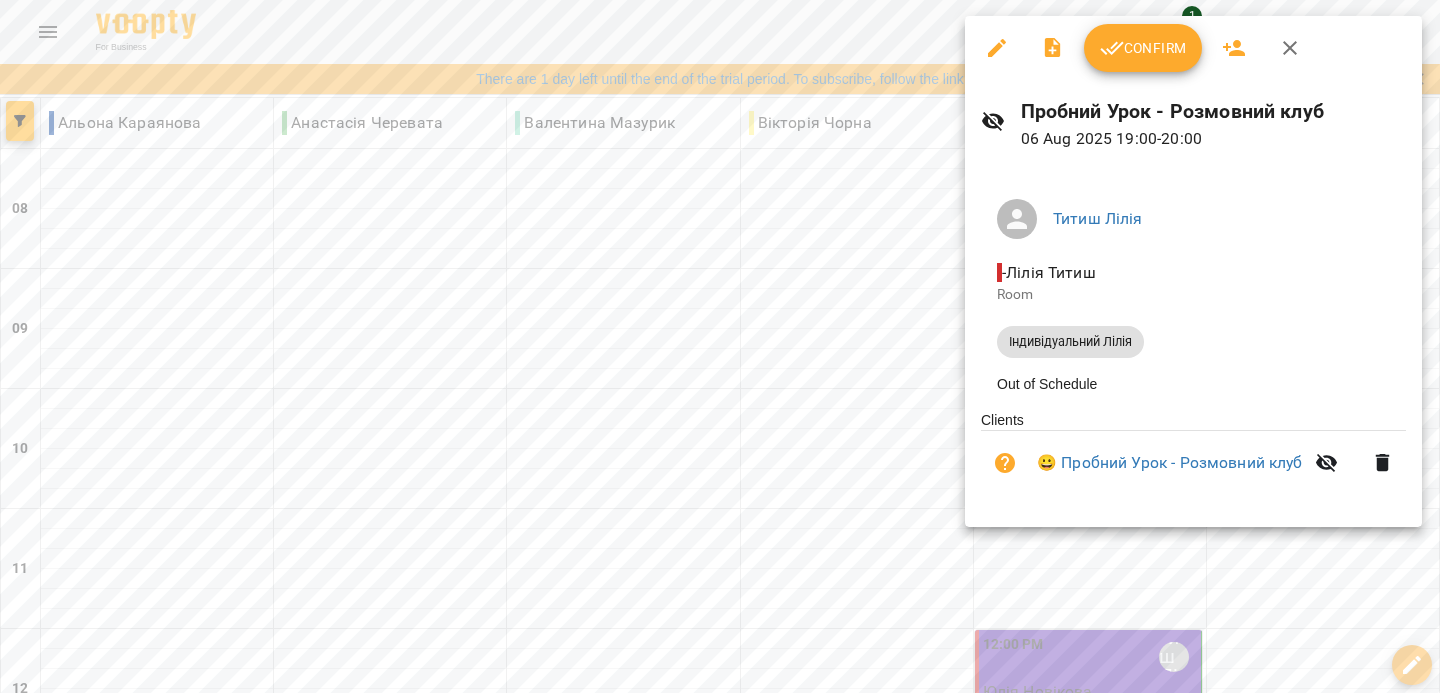click at bounding box center (720, 346) 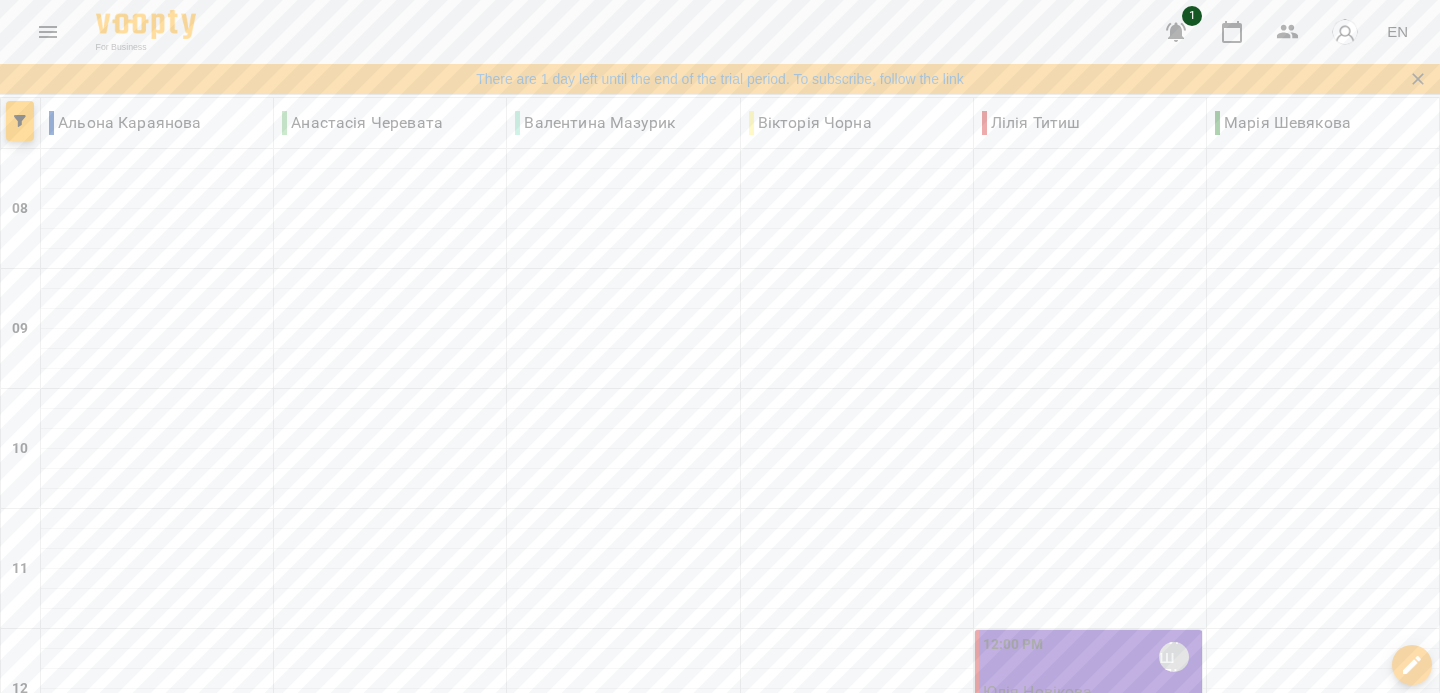 click on "Thu 07 Aug" at bounding box center [813, 1981] 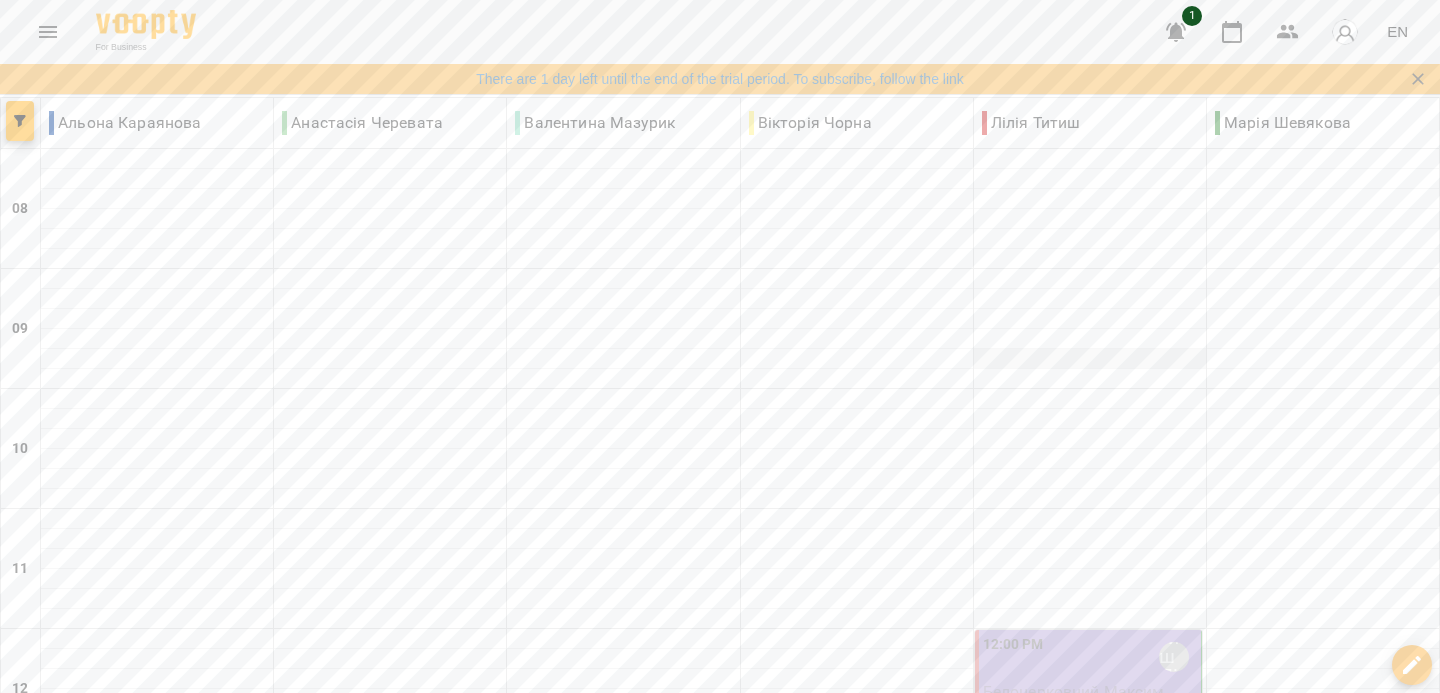 scroll, scrollTop: 344, scrollLeft: 0, axis: vertical 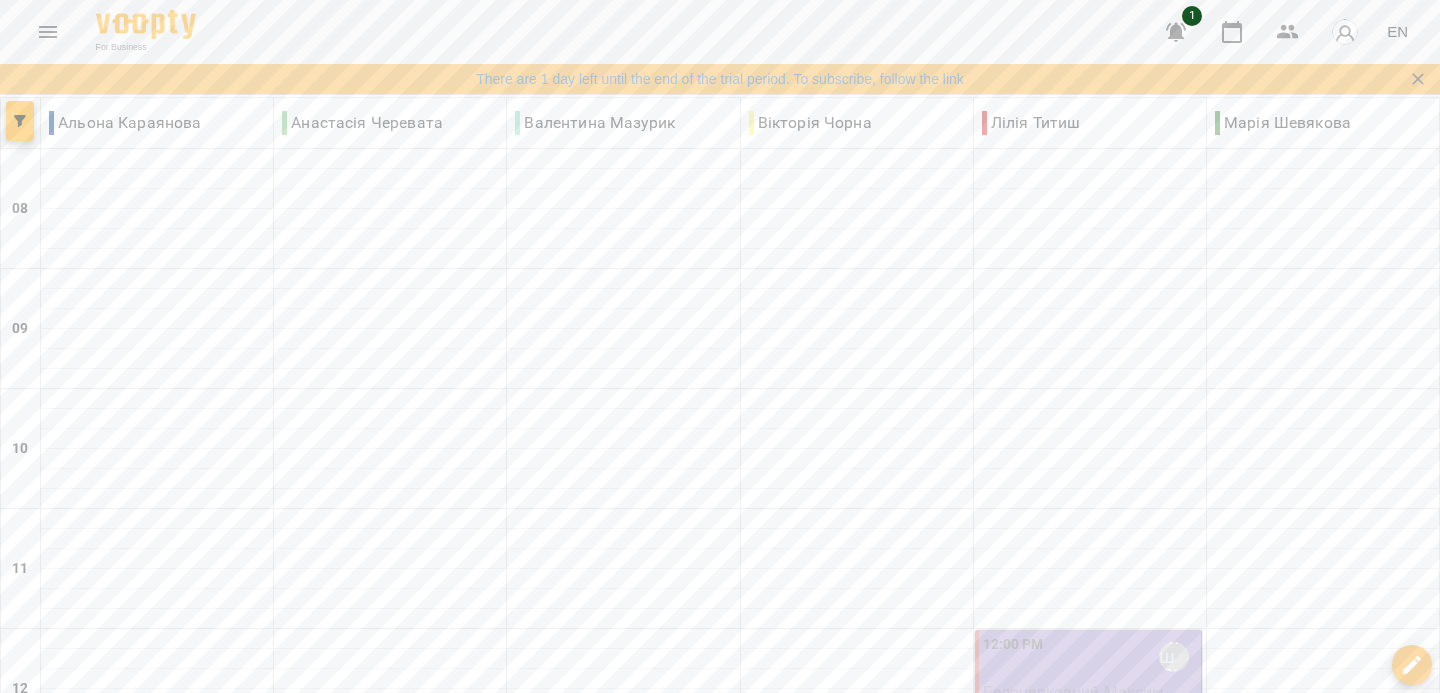 click on "Wed" at bounding box center (443, 1975) 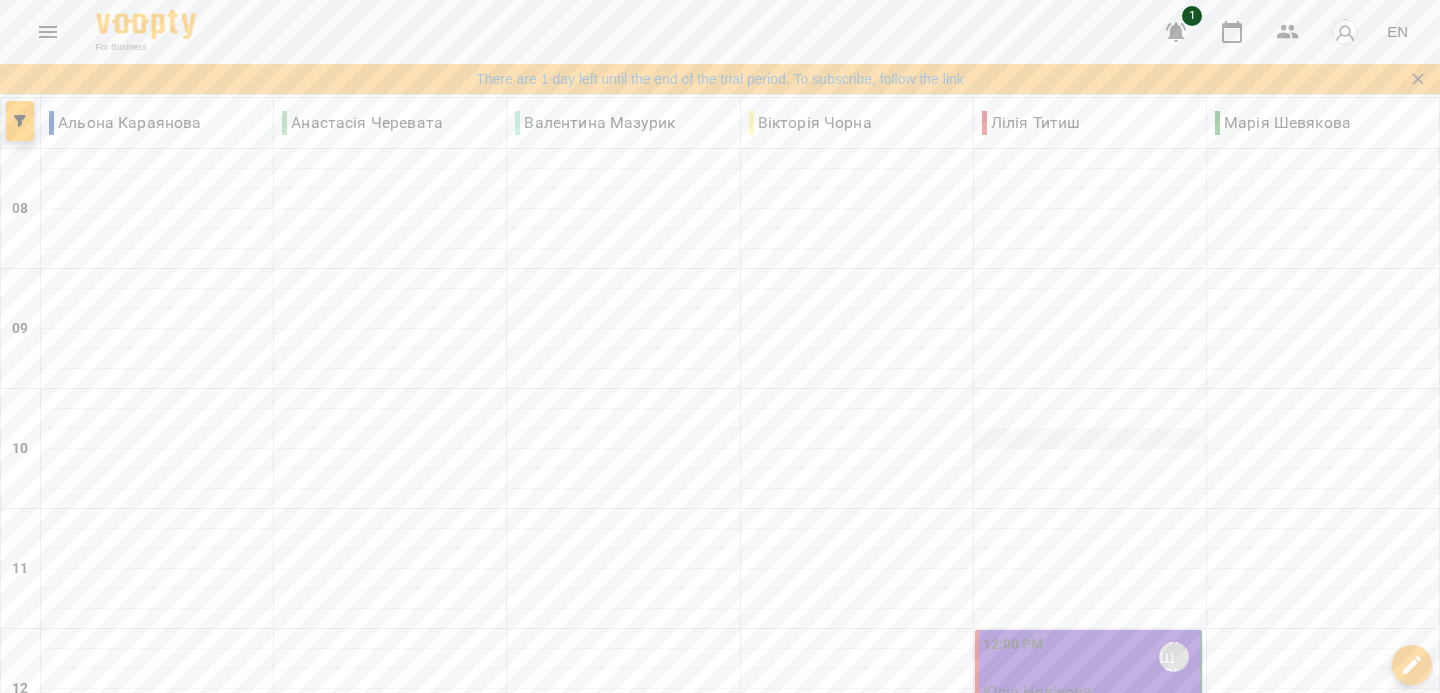 scroll, scrollTop: 1074, scrollLeft: 0, axis: vertical 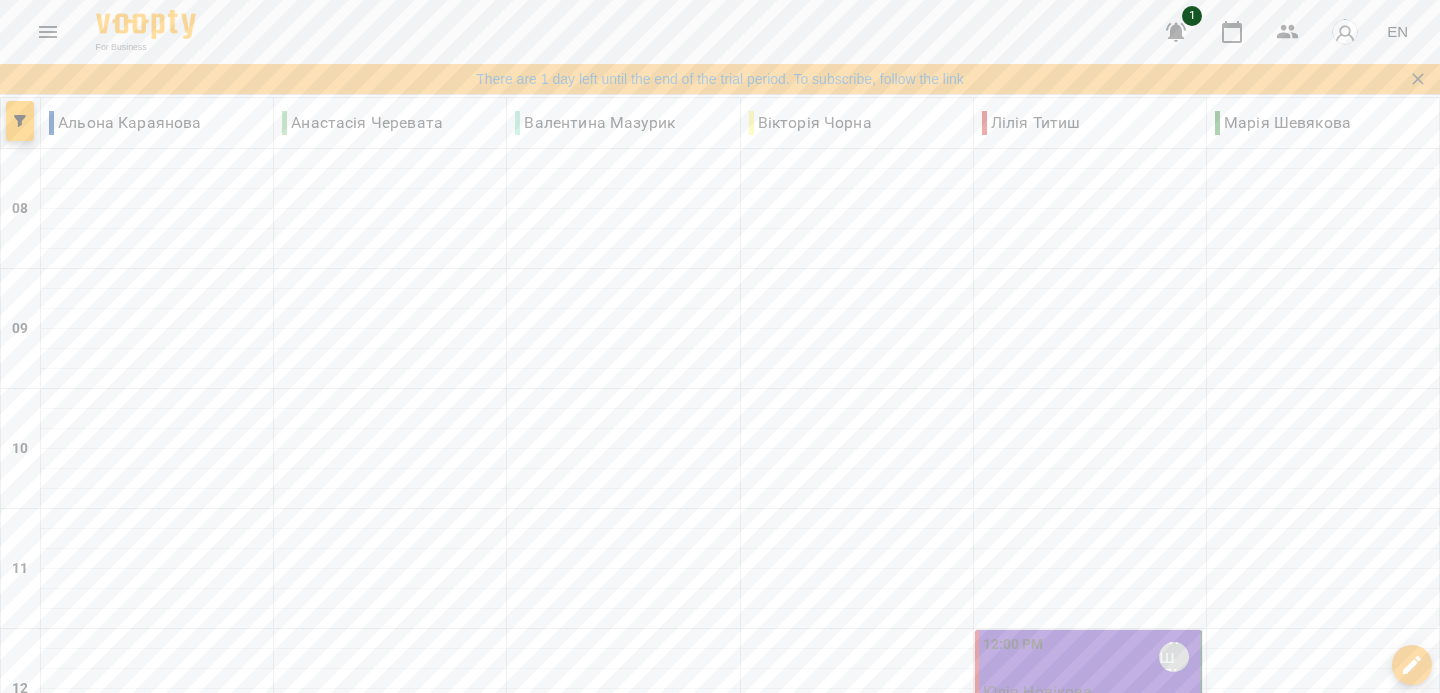 click on "7:00 PM" at bounding box center (1009, 1497) 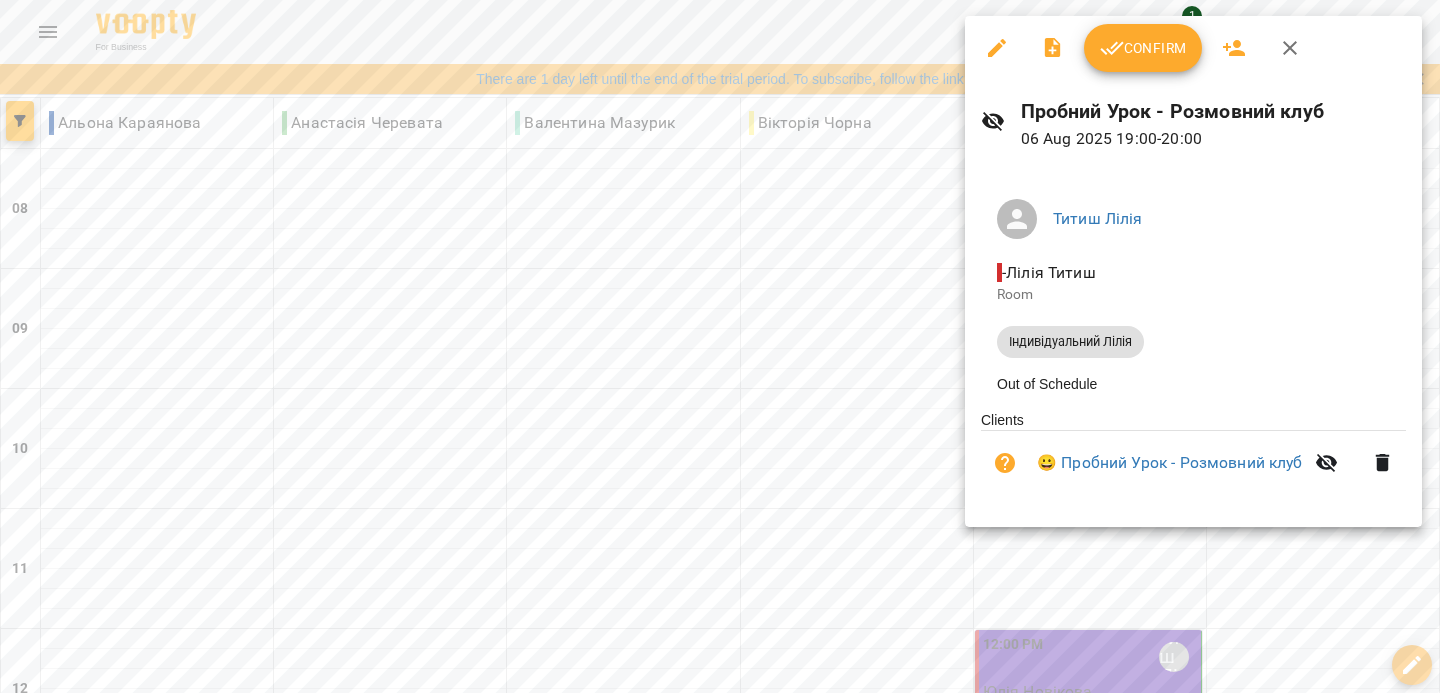 click on "Confirm" at bounding box center [1143, 48] 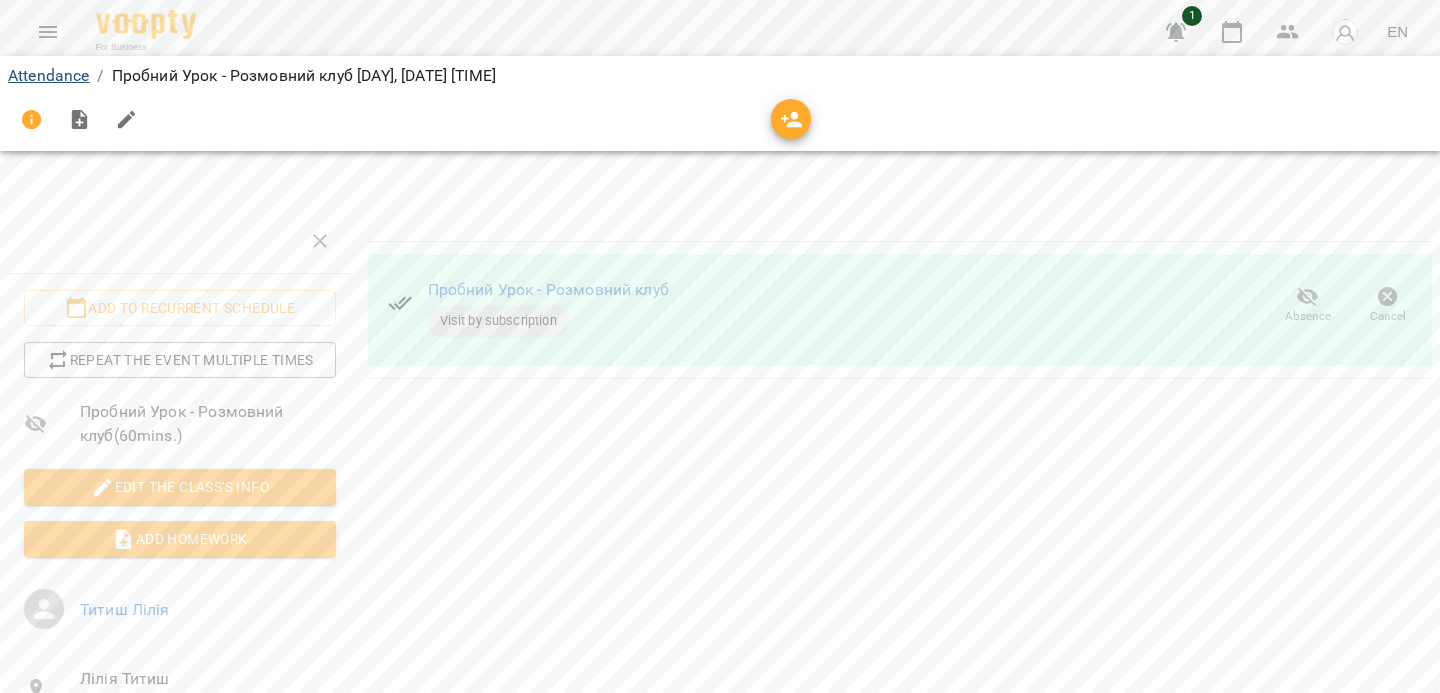 click on "Attendance" at bounding box center [48, 75] 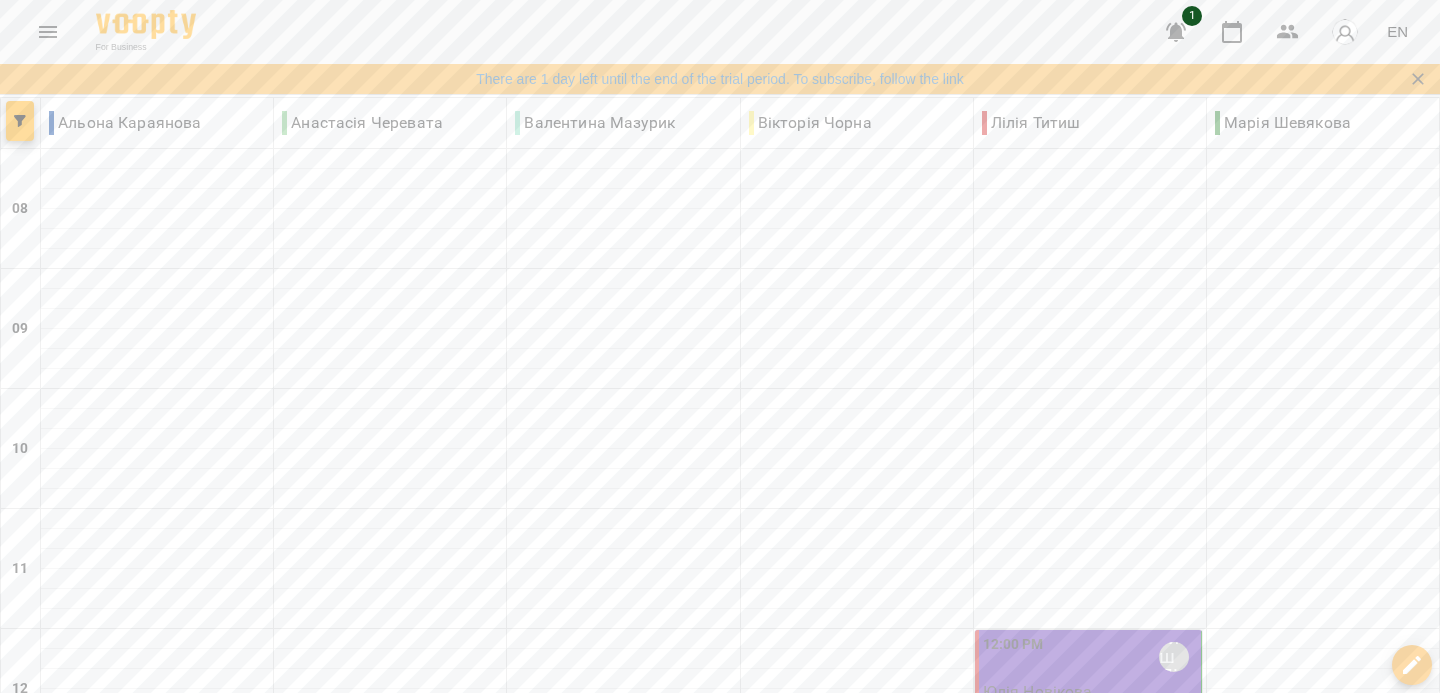 scroll, scrollTop: 1388, scrollLeft: 0, axis: vertical 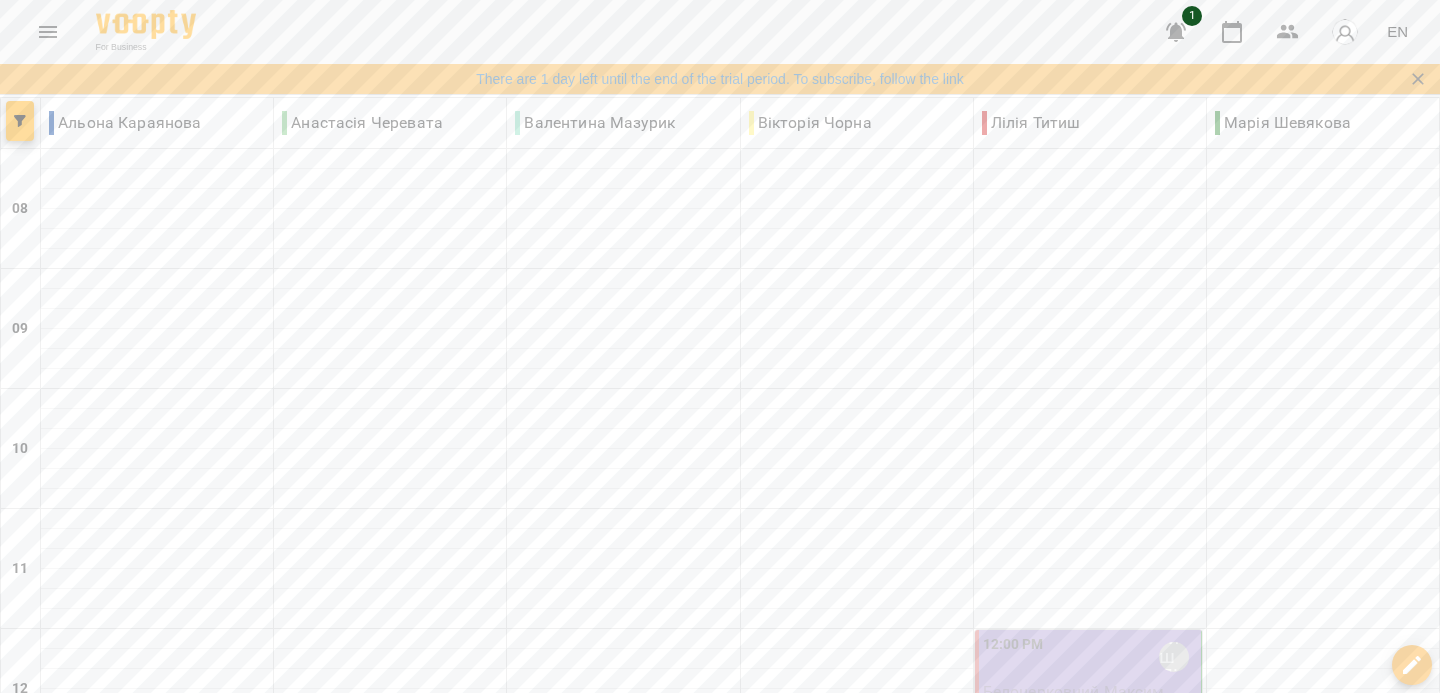 click on "[TIME] [LAST] [FIRST]" at bounding box center [1090, 657] 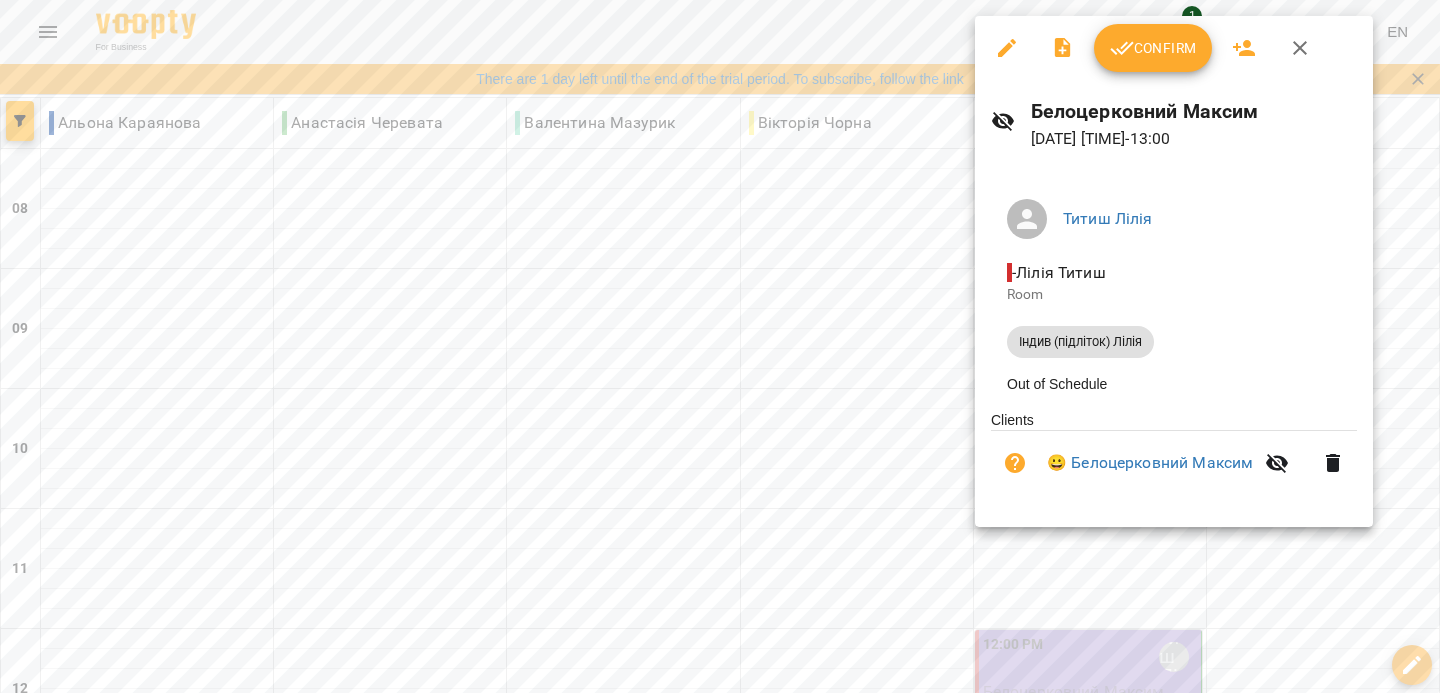 click on "Confirm" at bounding box center [1153, 48] 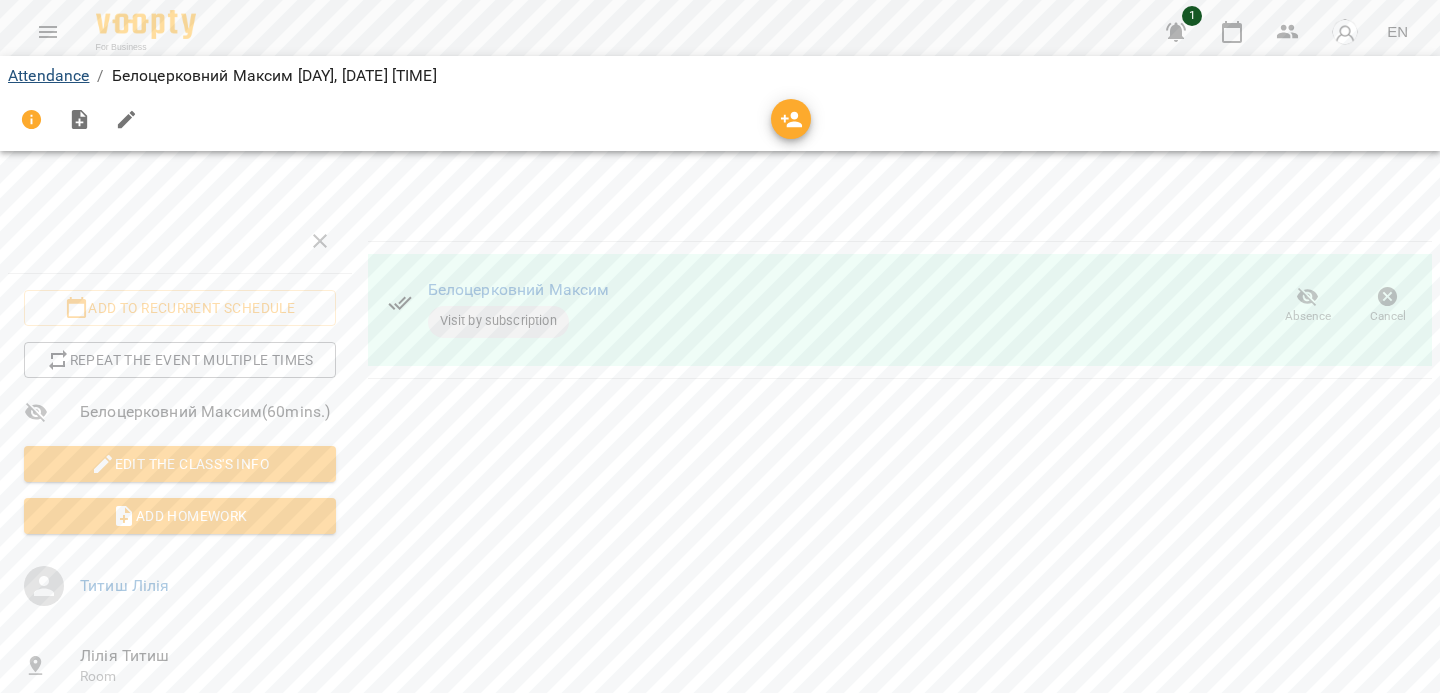 click on "Attendance" at bounding box center [48, 75] 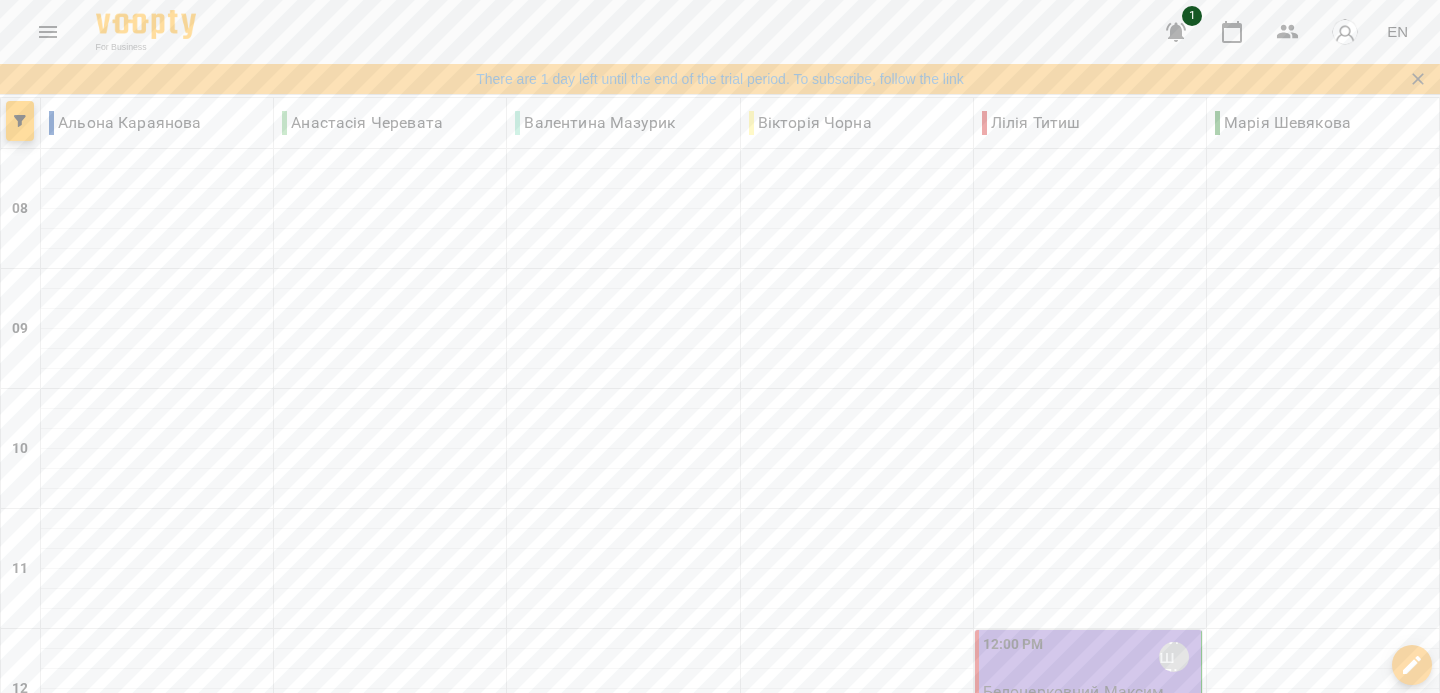scroll, scrollTop: 1388, scrollLeft: 0, axis: vertical 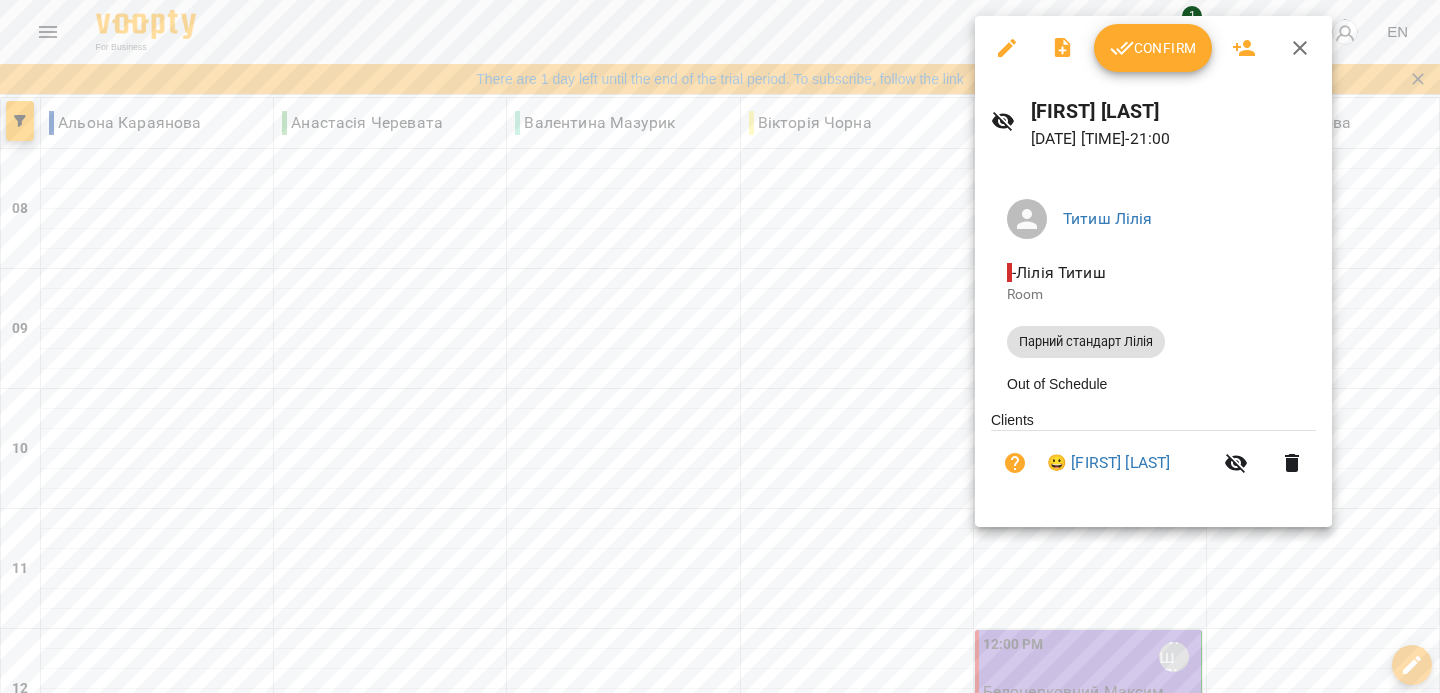 click 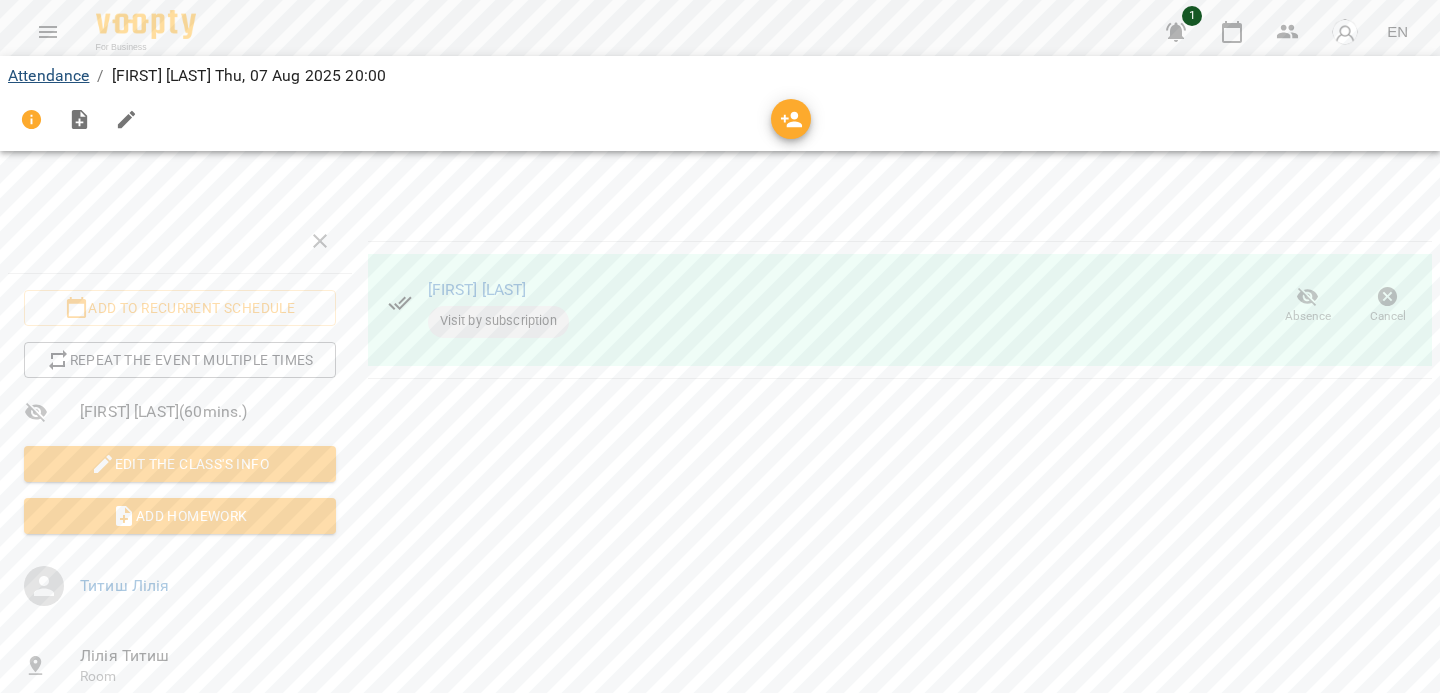 click on "Attendance" at bounding box center (48, 75) 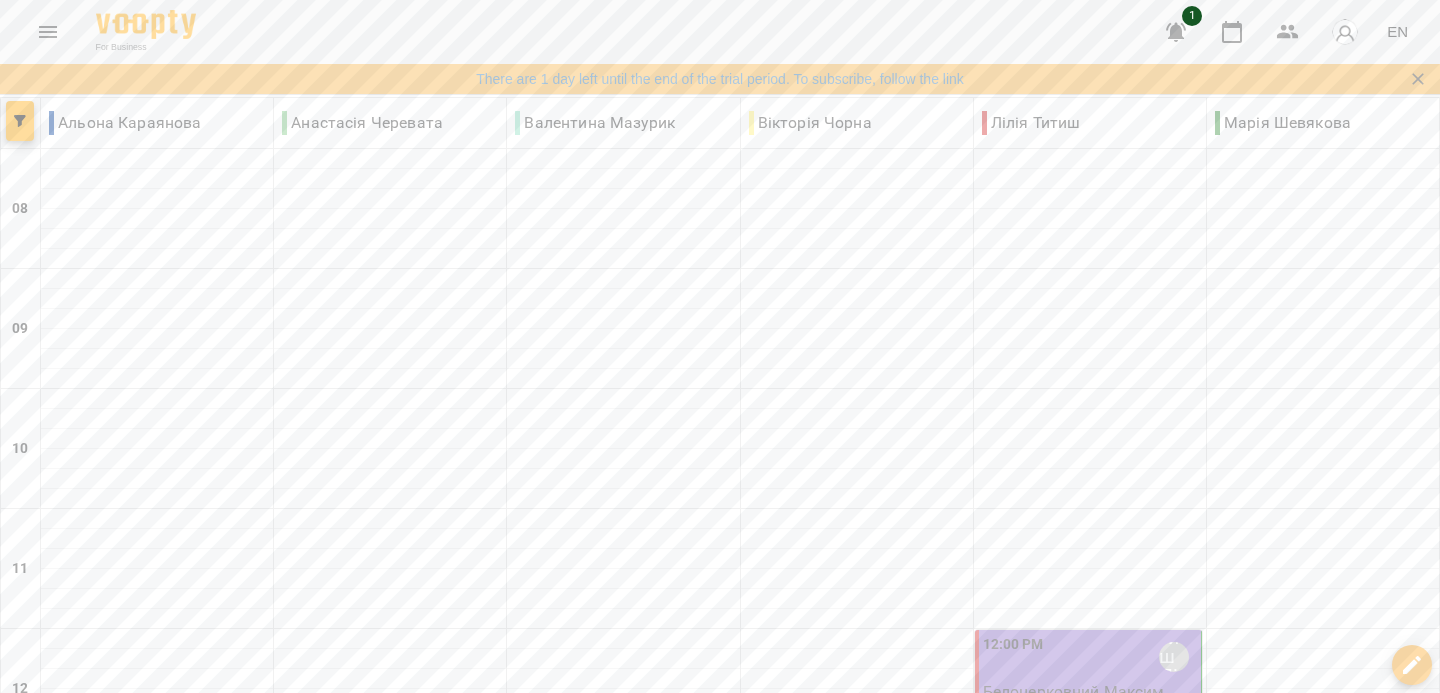 scroll, scrollTop: 1388, scrollLeft: 0, axis: vertical 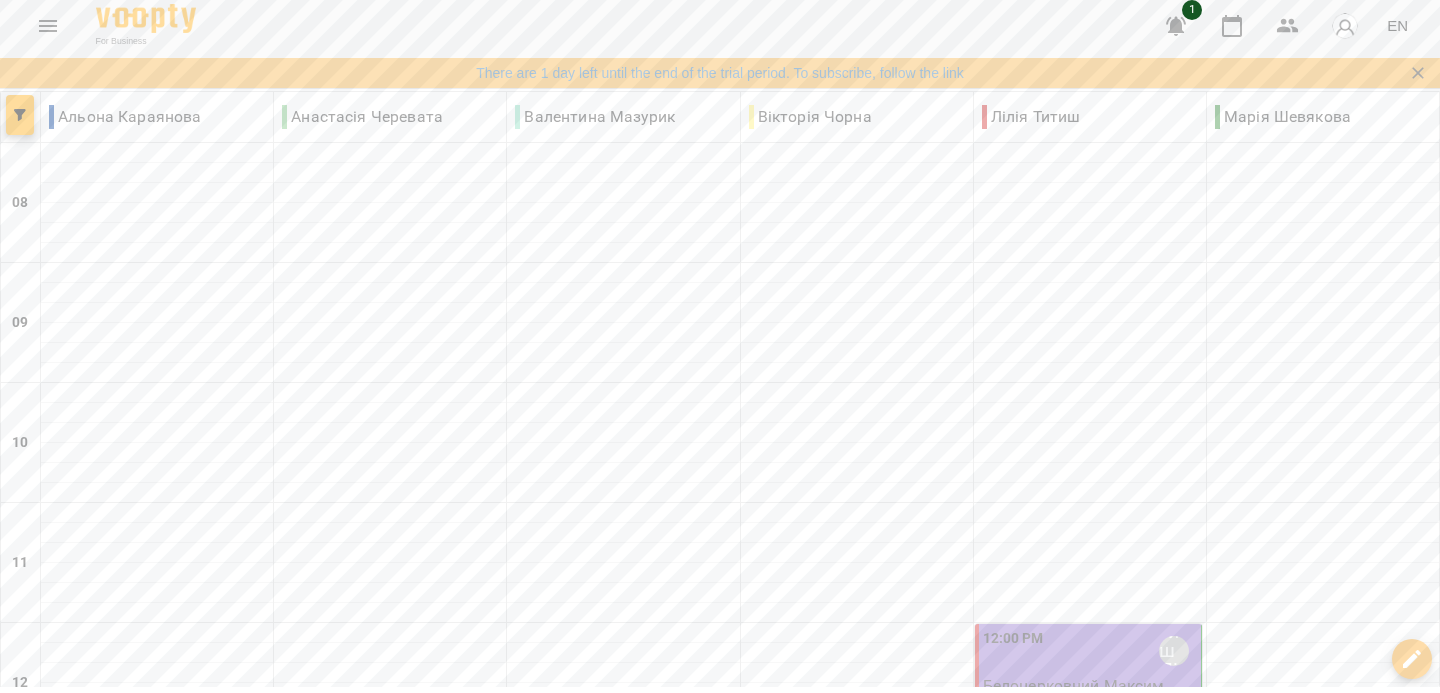 click on "[TIME] [LAST] [FIRST]" at bounding box center [1090, 1737] 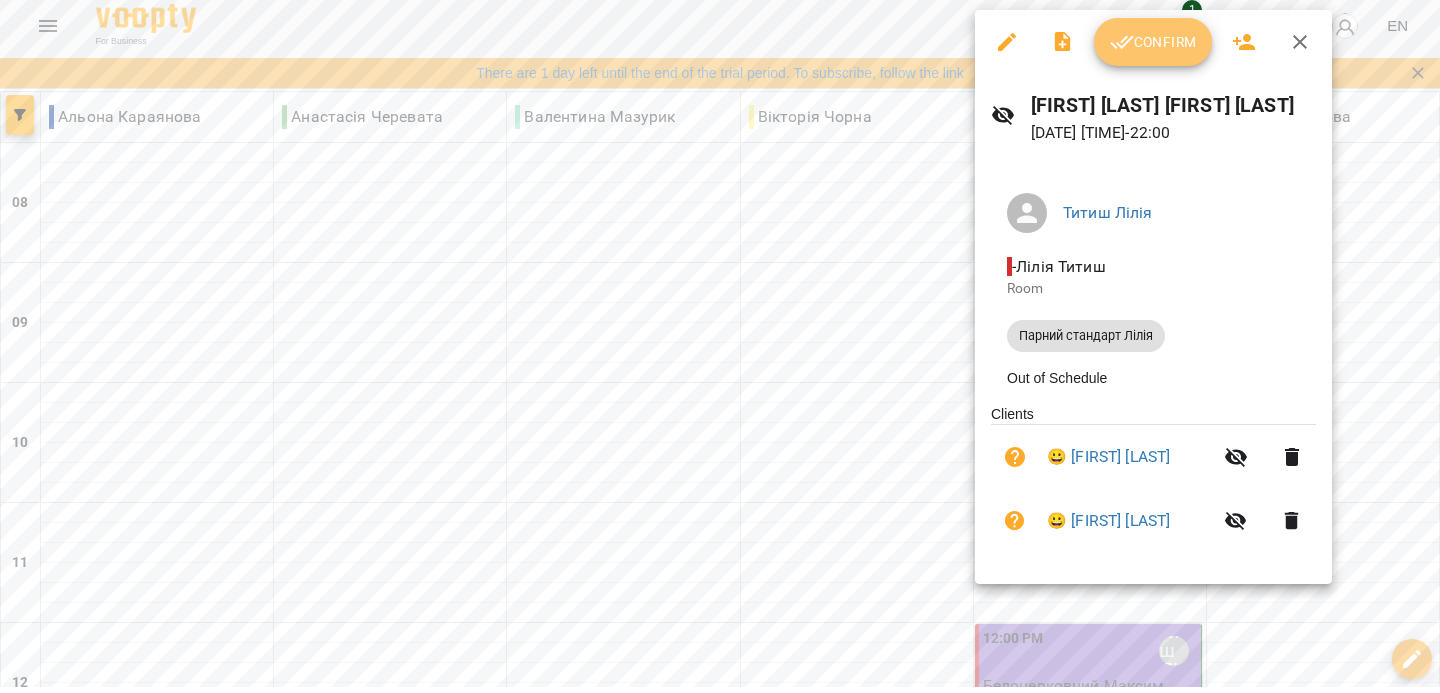 click on "Confirm" at bounding box center (1153, 48) 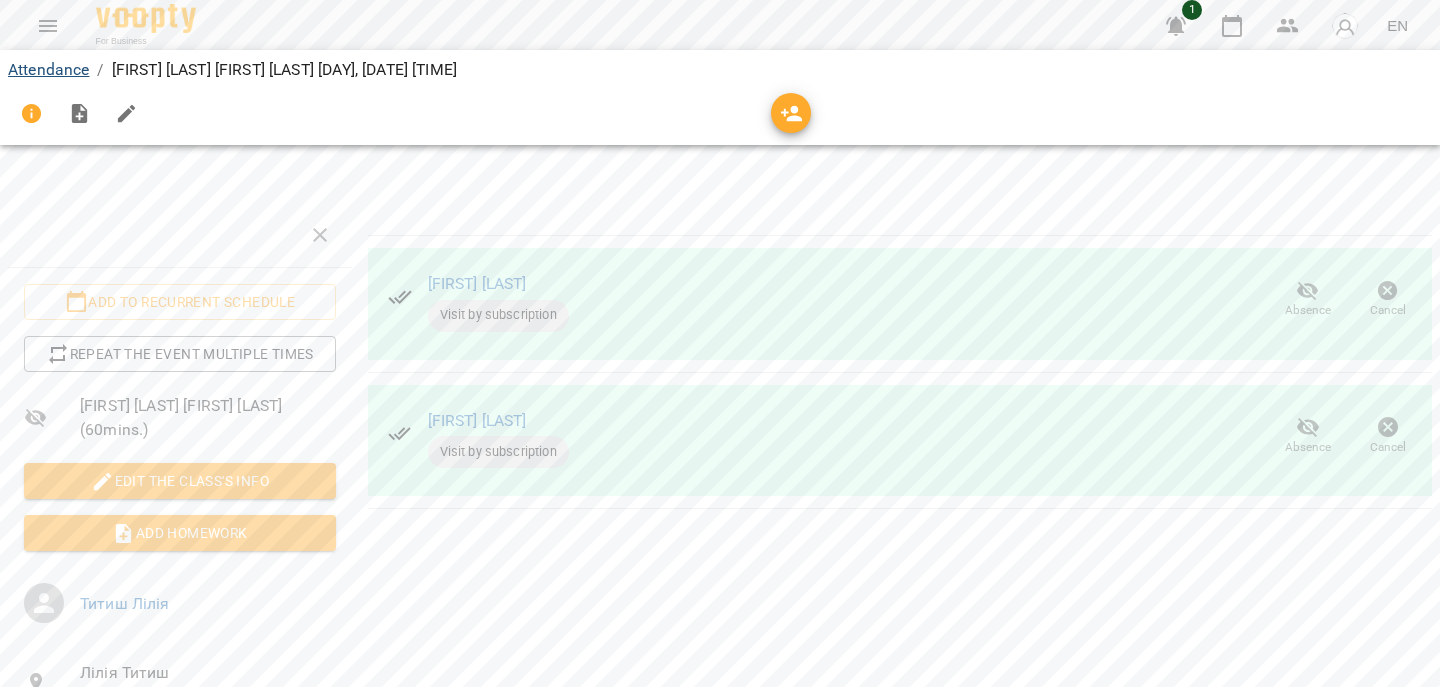 click on "Attendance" at bounding box center (48, 75) 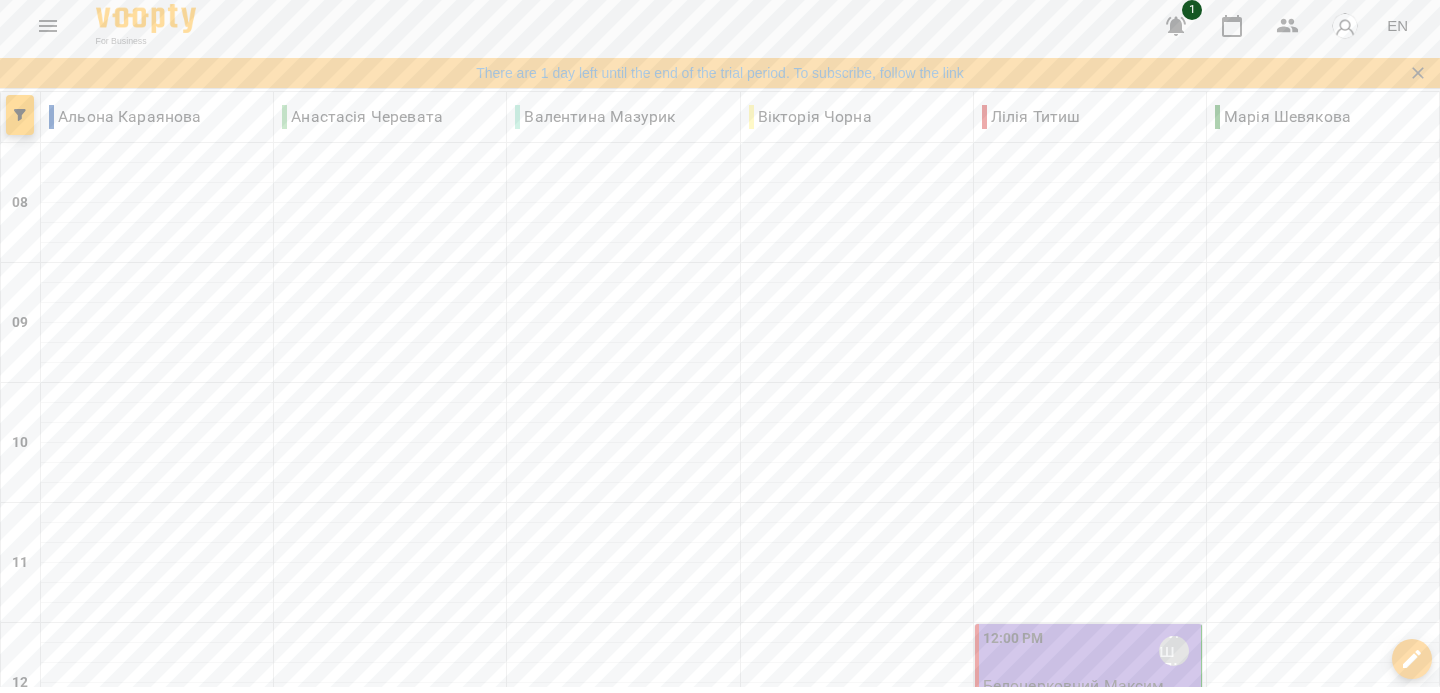 scroll, scrollTop: 1144, scrollLeft: 0, axis: vertical 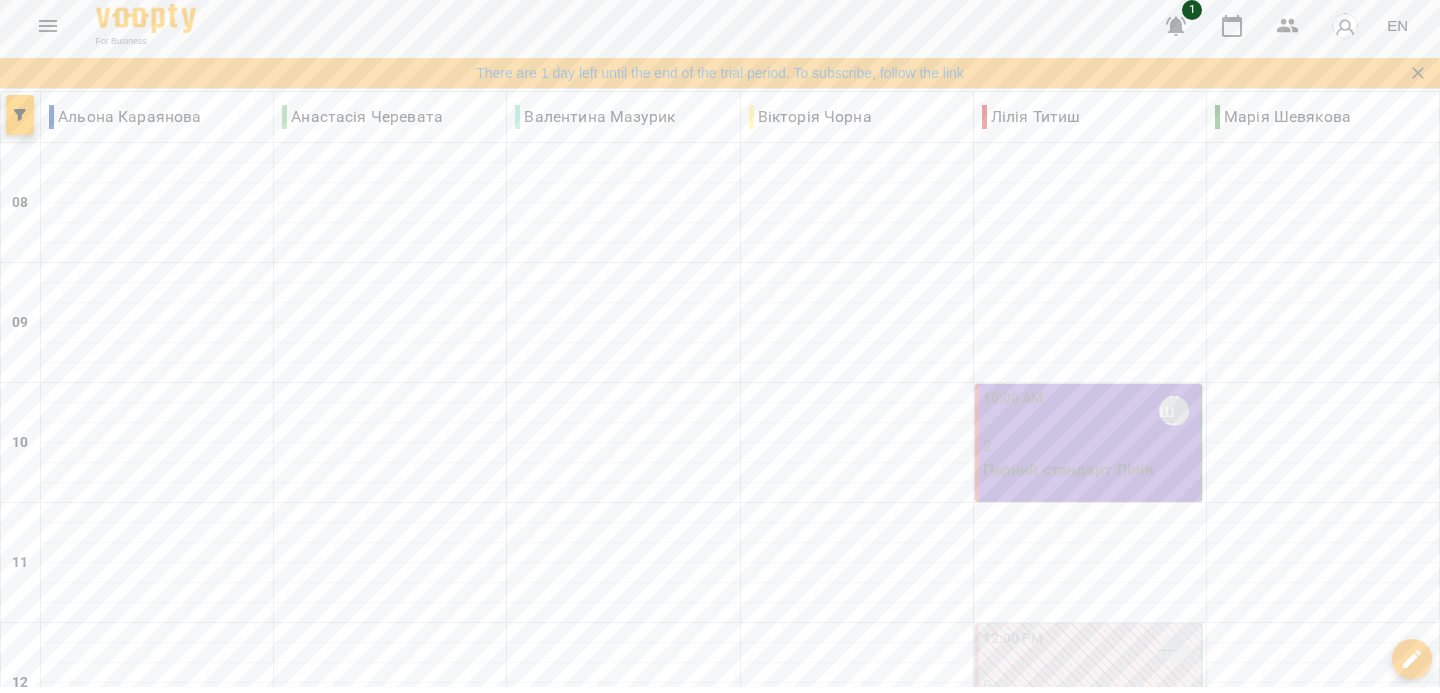 click on "10:00 AM" at bounding box center (1013, 417) 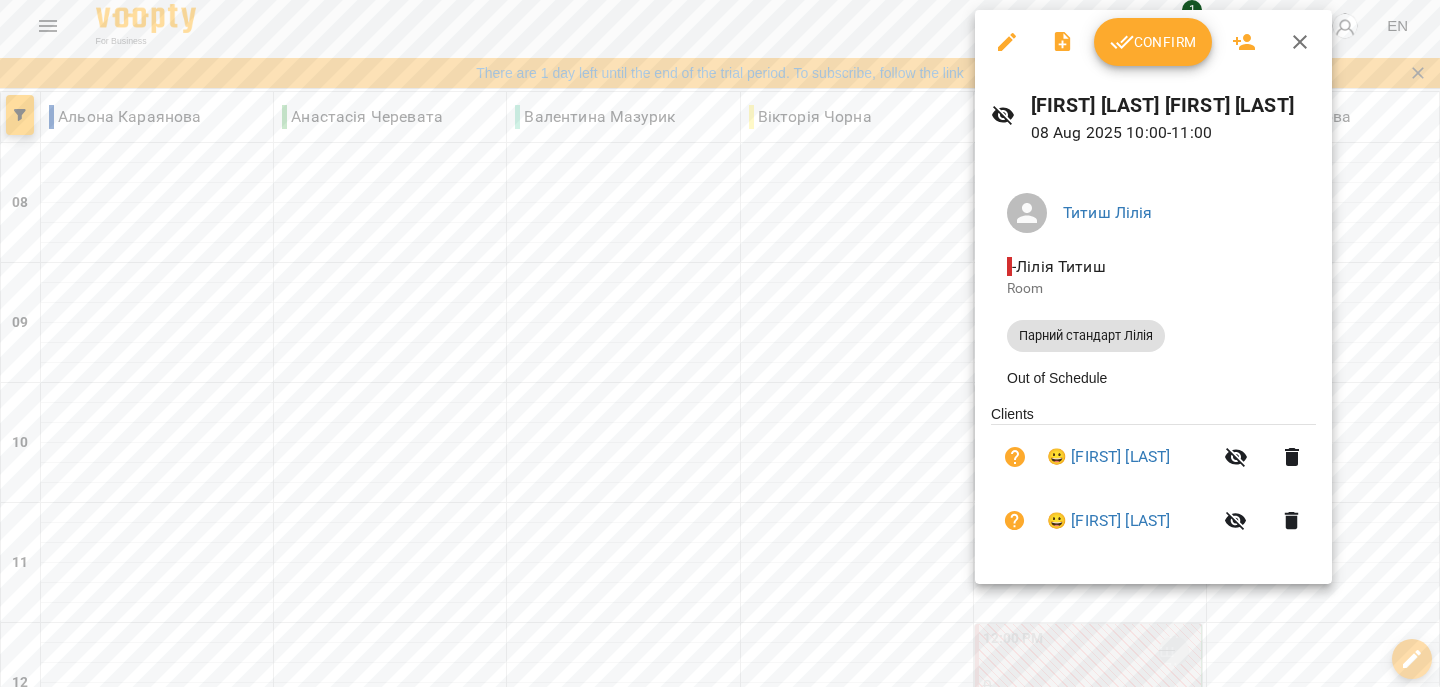 click on "Confirm" at bounding box center [1153, 48] 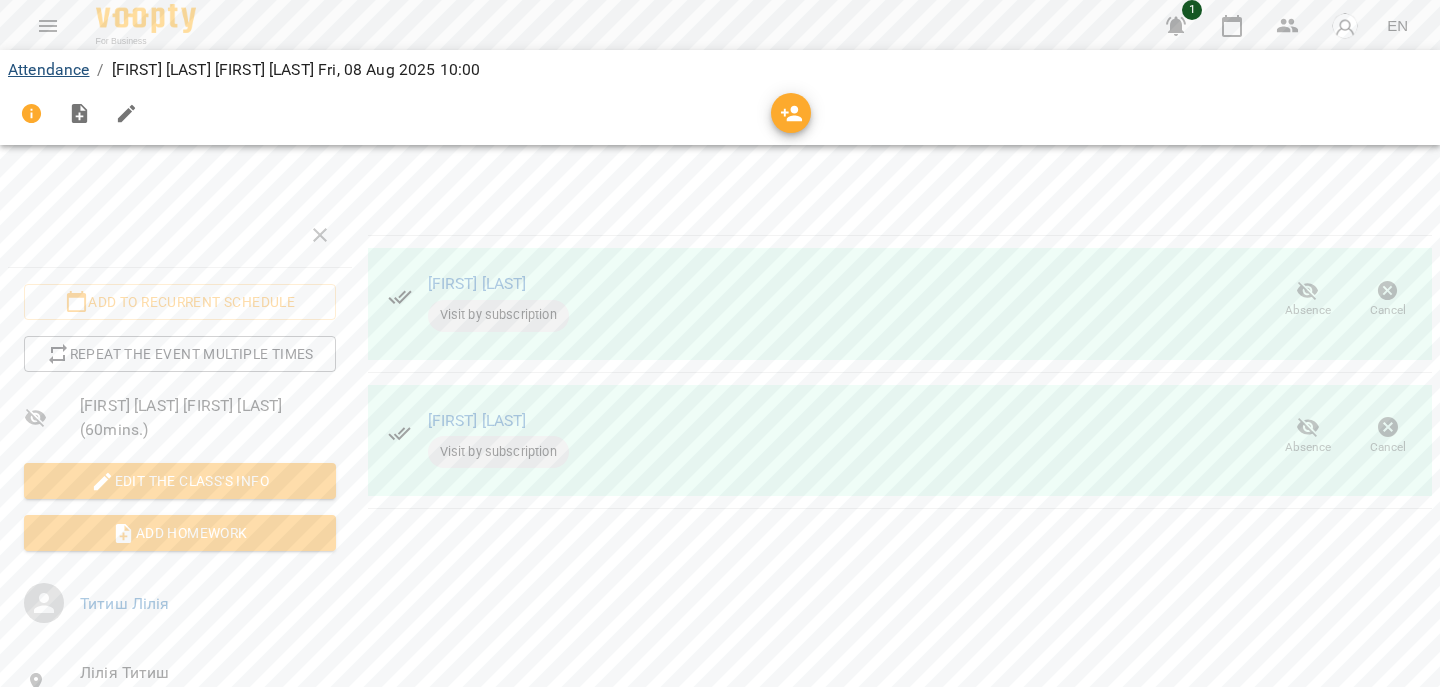 click on "Attendance" at bounding box center (48, 75) 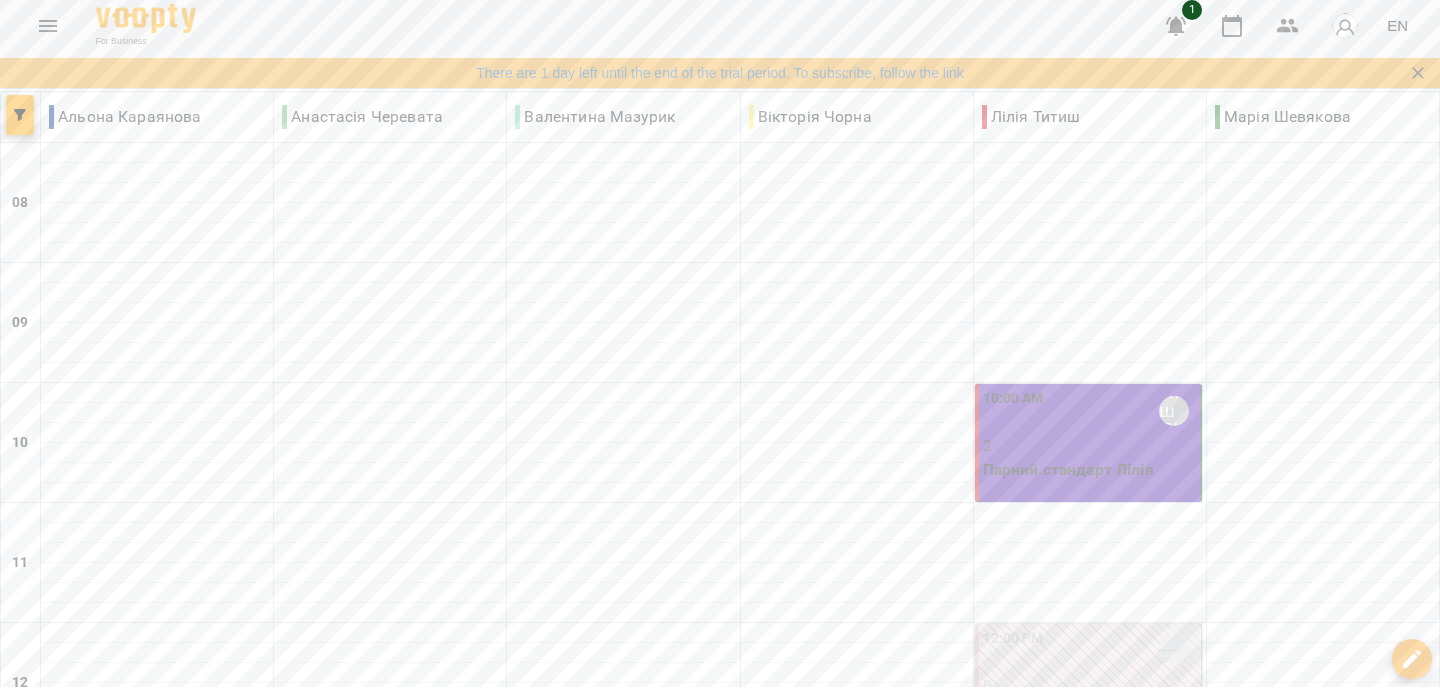 scroll, scrollTop: 618, scrollLeft: 0, axis: vertical 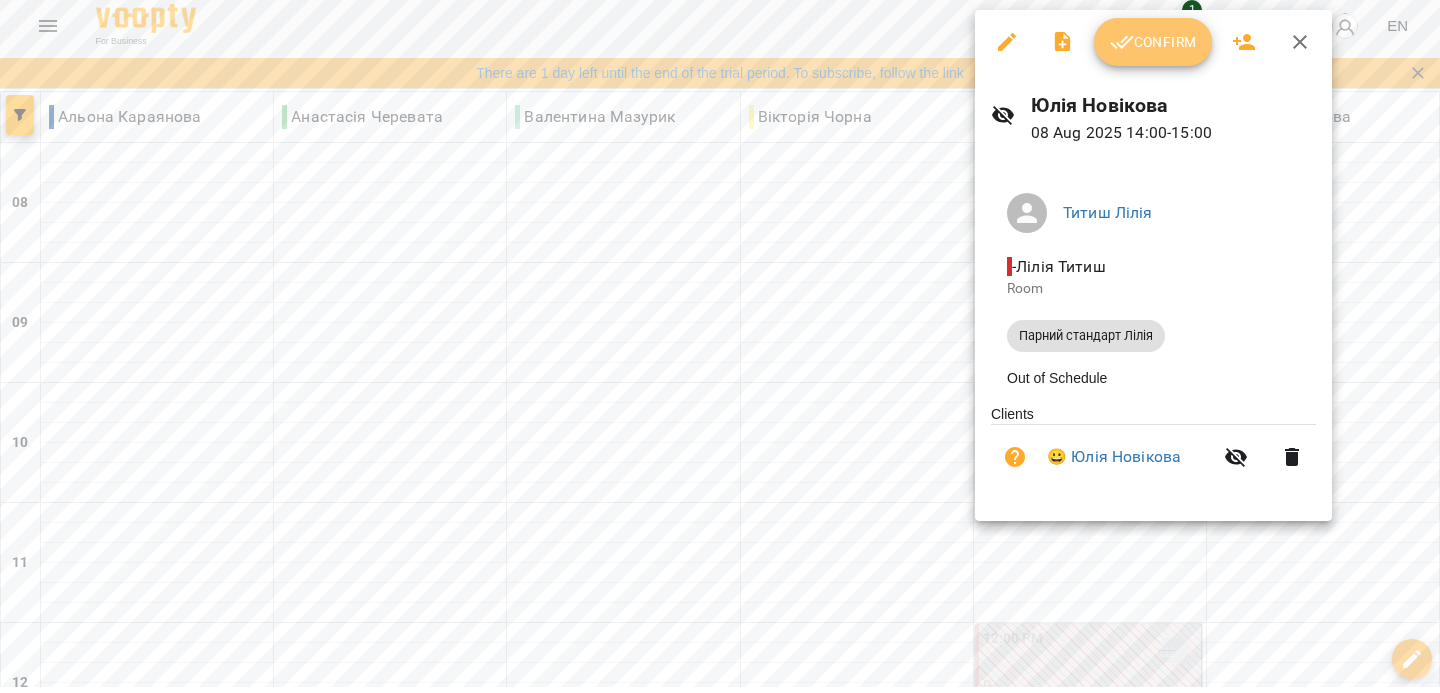 click on "Confirm" at bounding box center (1153, 48) 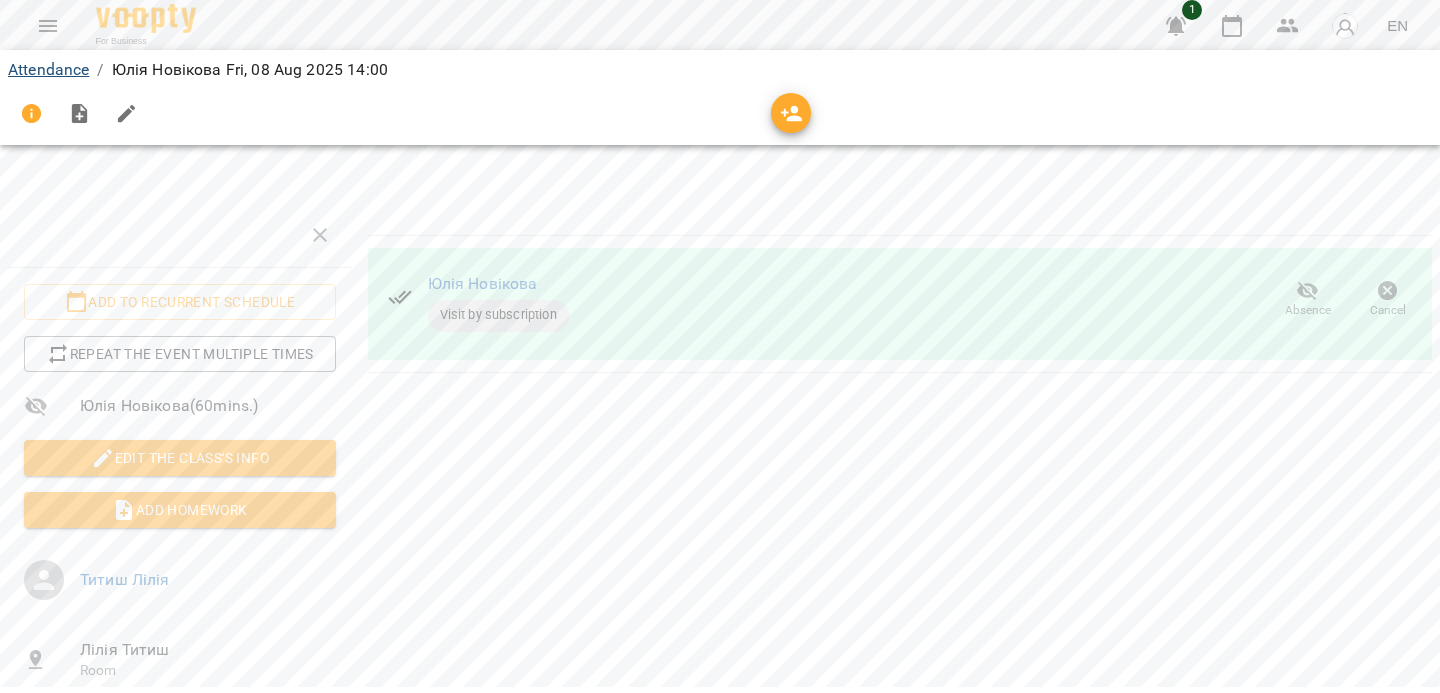click on "Attendance" at bounding box center [48, 75] 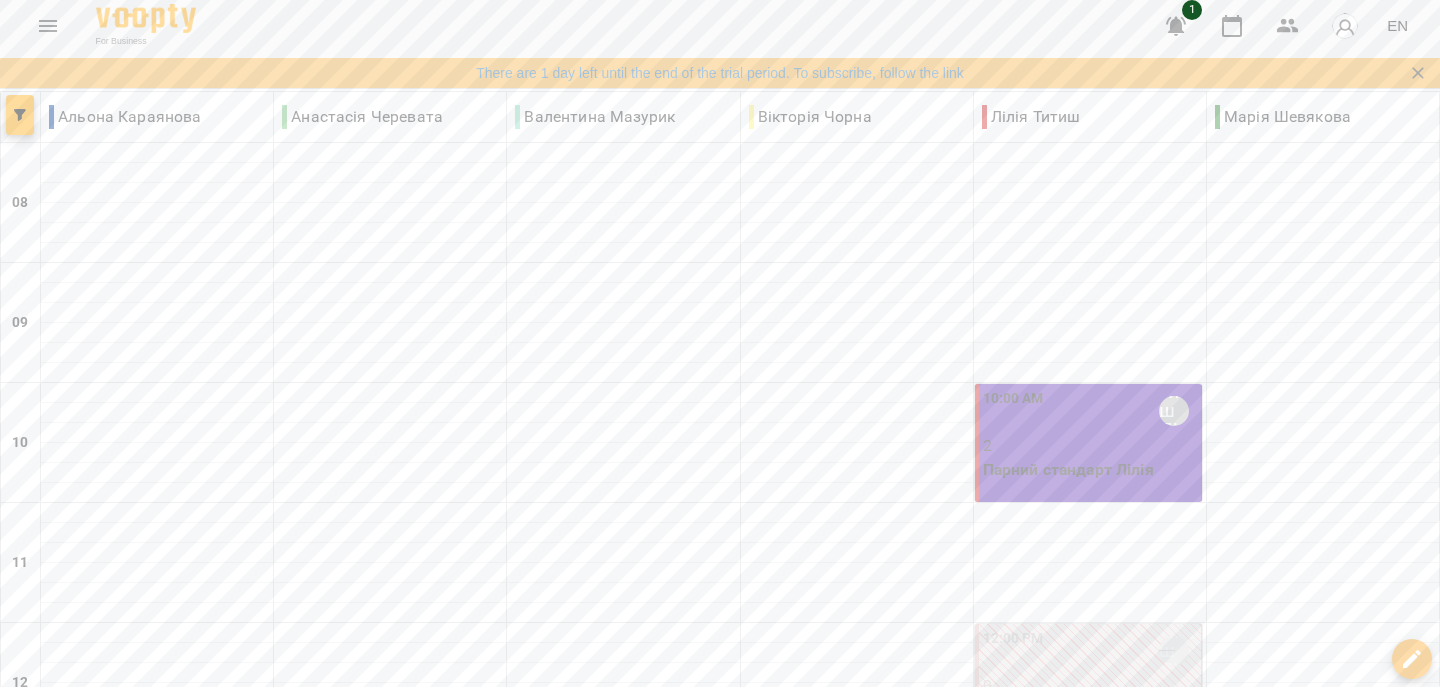 scroll, scrollTop: 1388, scrollLeft: 0, axis: vertical 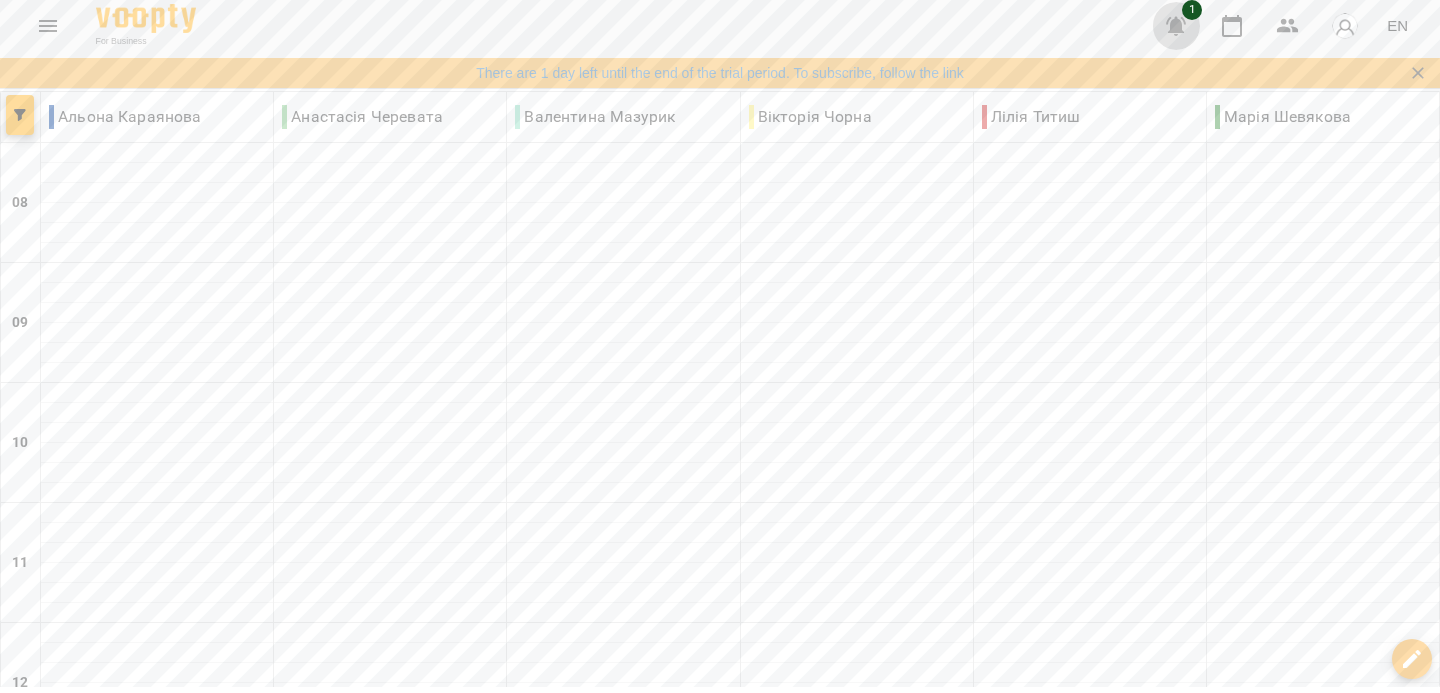 click 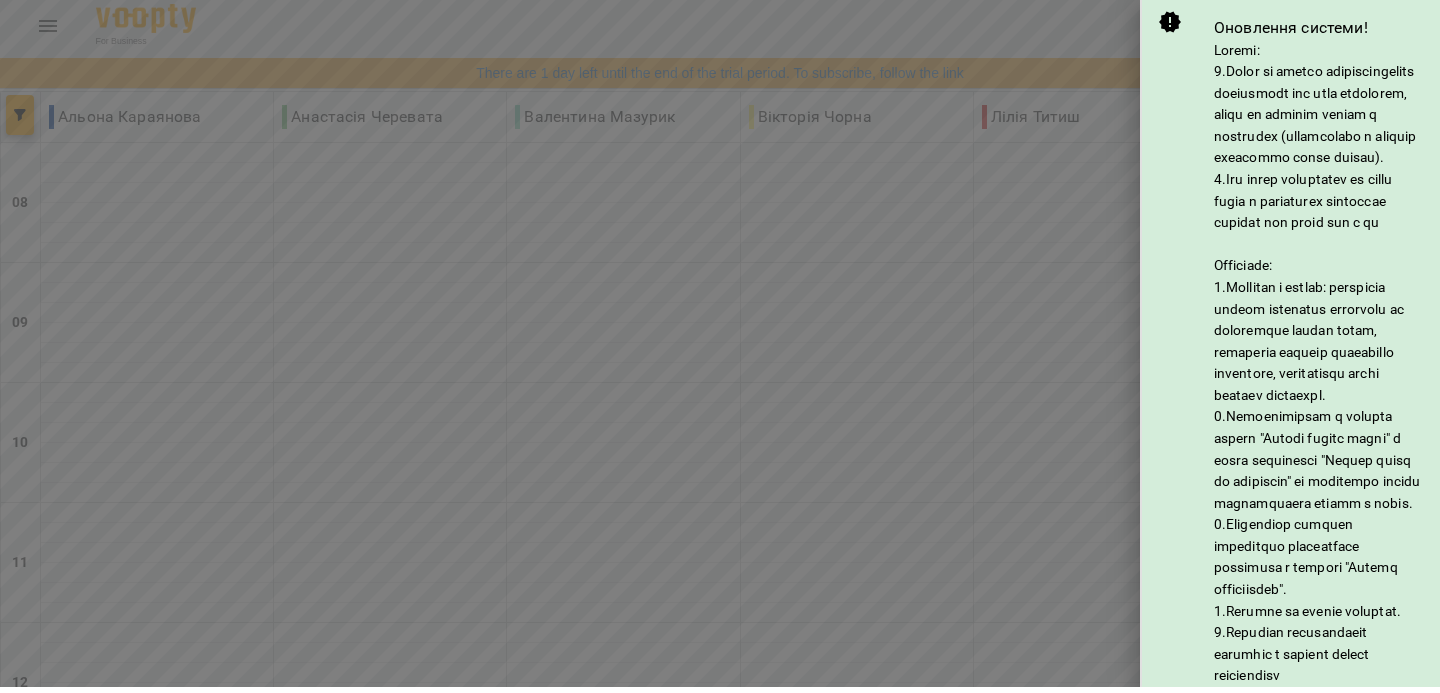 click at bounding box center (720, 346) 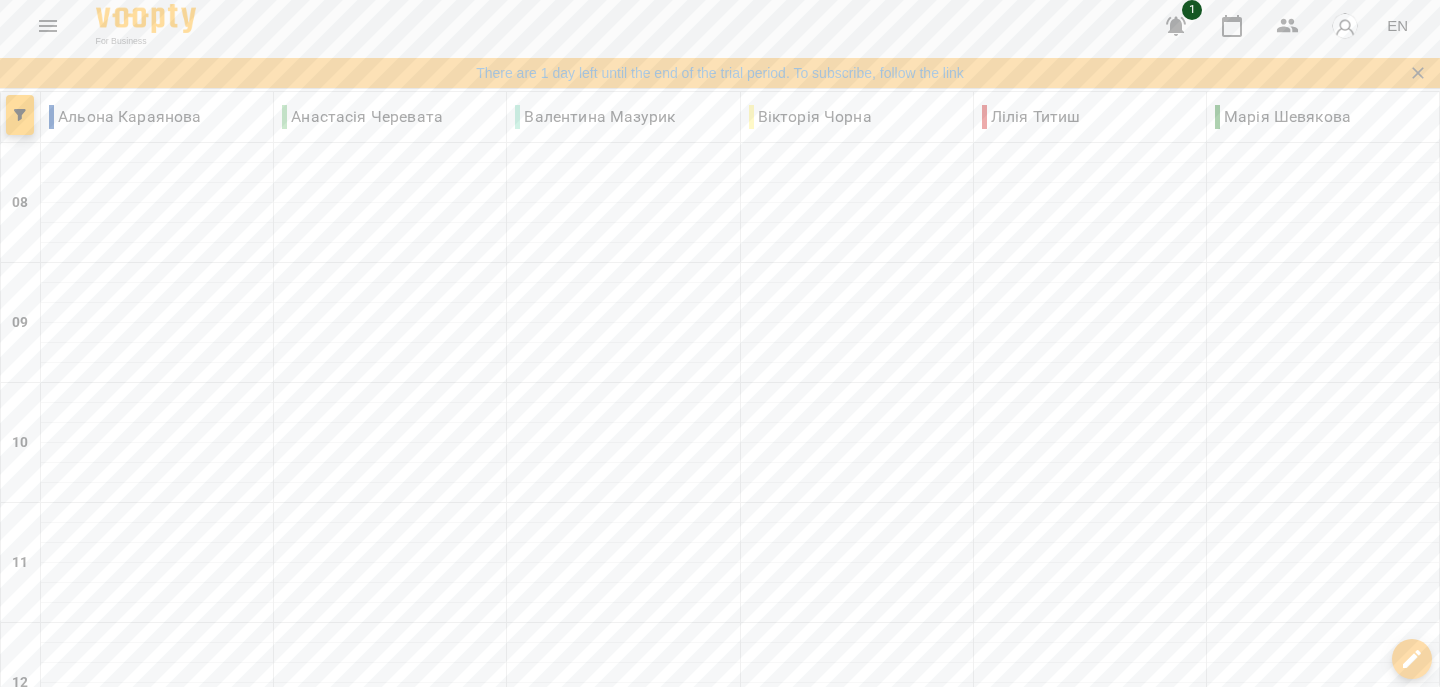 scroll, scrollTop: 0, scrollLeft: 0, axis: both 